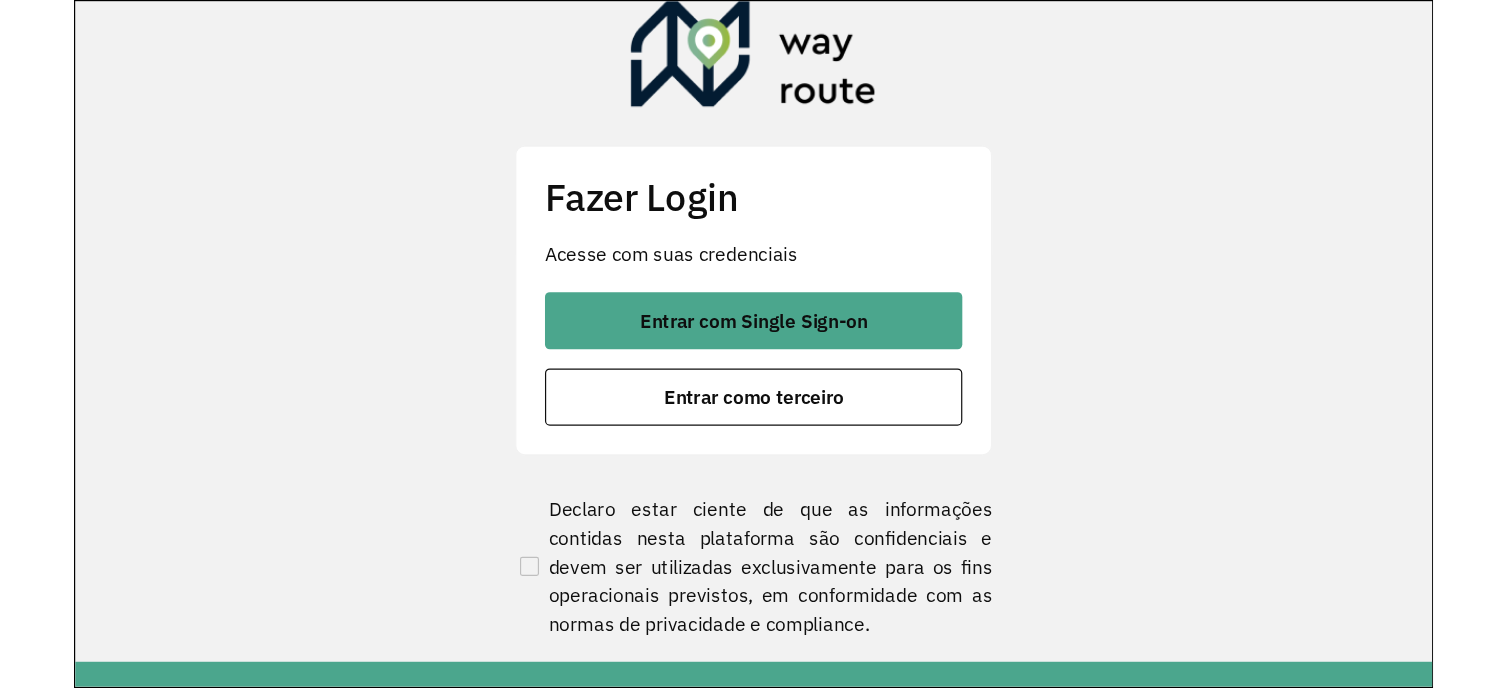 scroll, scrollTop: 0, scrollLeft: 0, axis: both 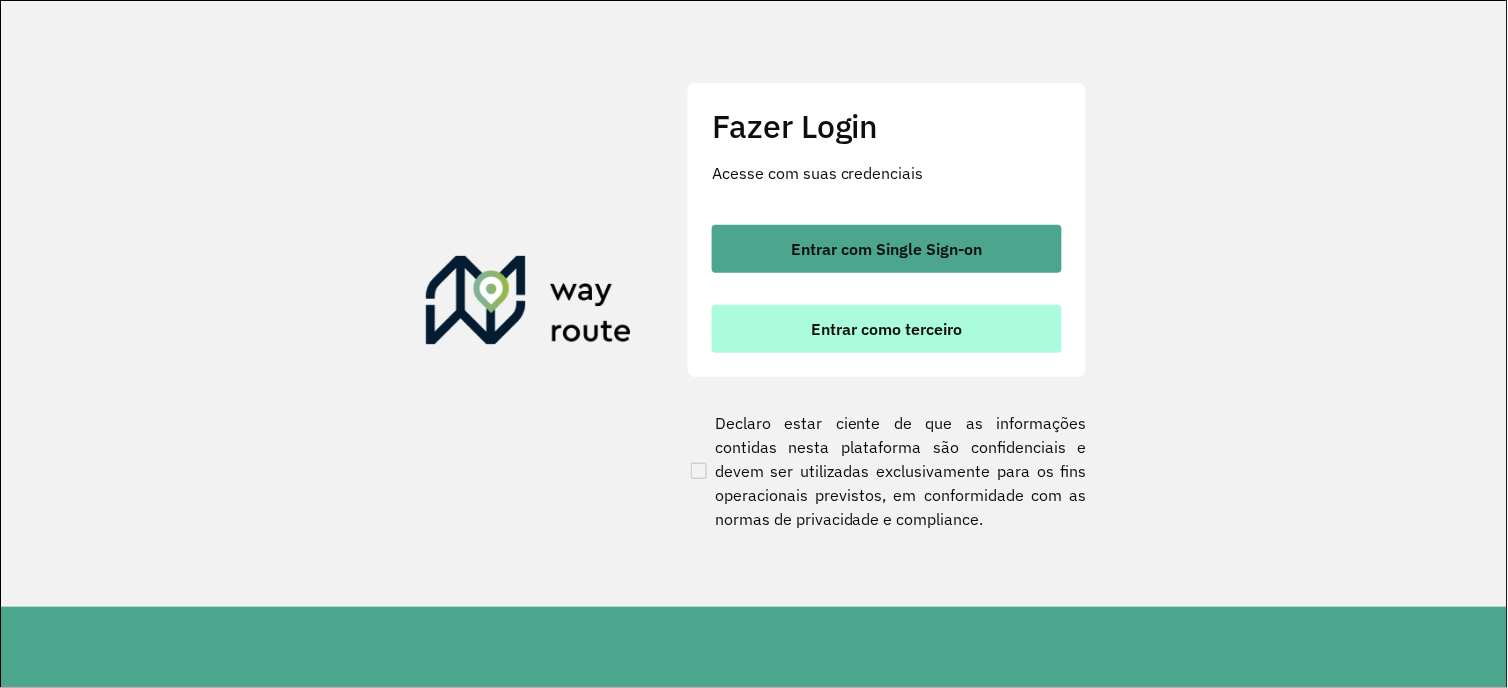 click on "Entrar como terceiro" at bounding box center (887, 329) 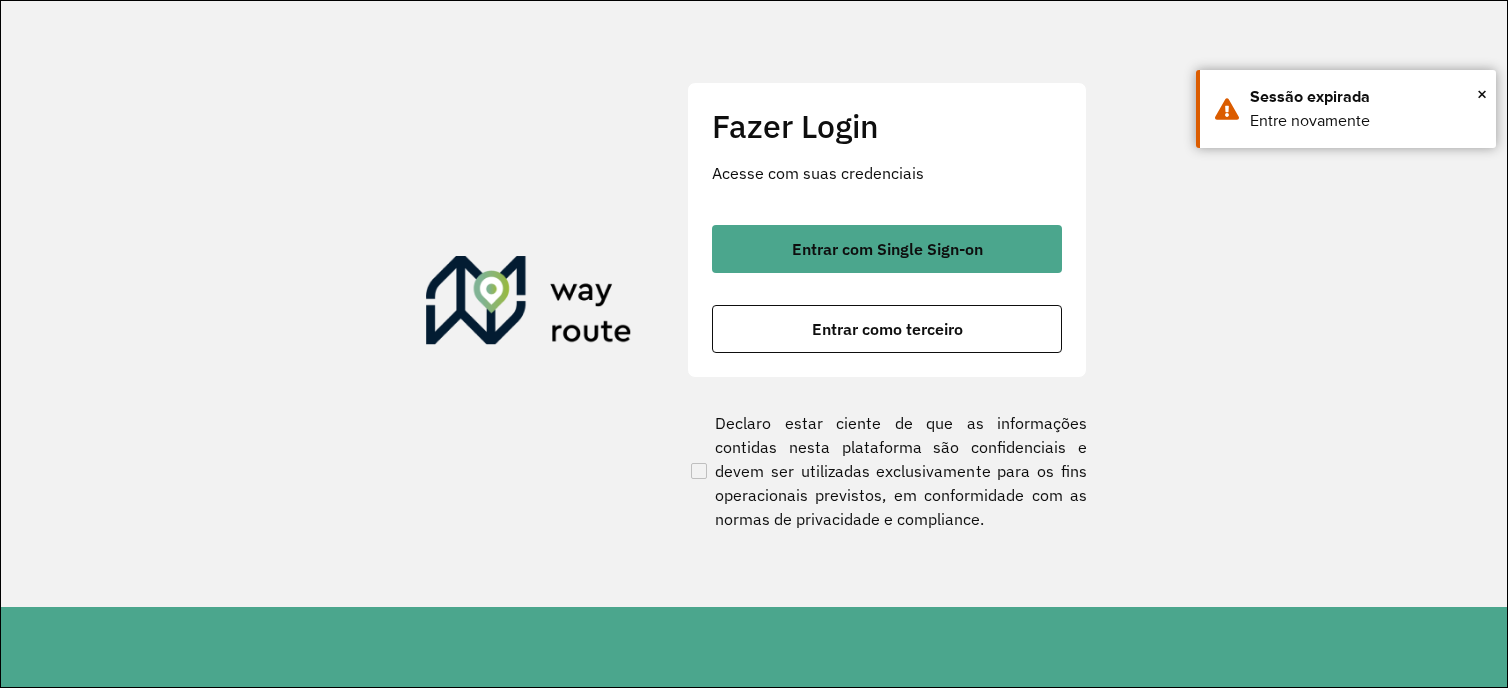 scroll, scrollTop: 0, scrollLeft: 0, axis: both 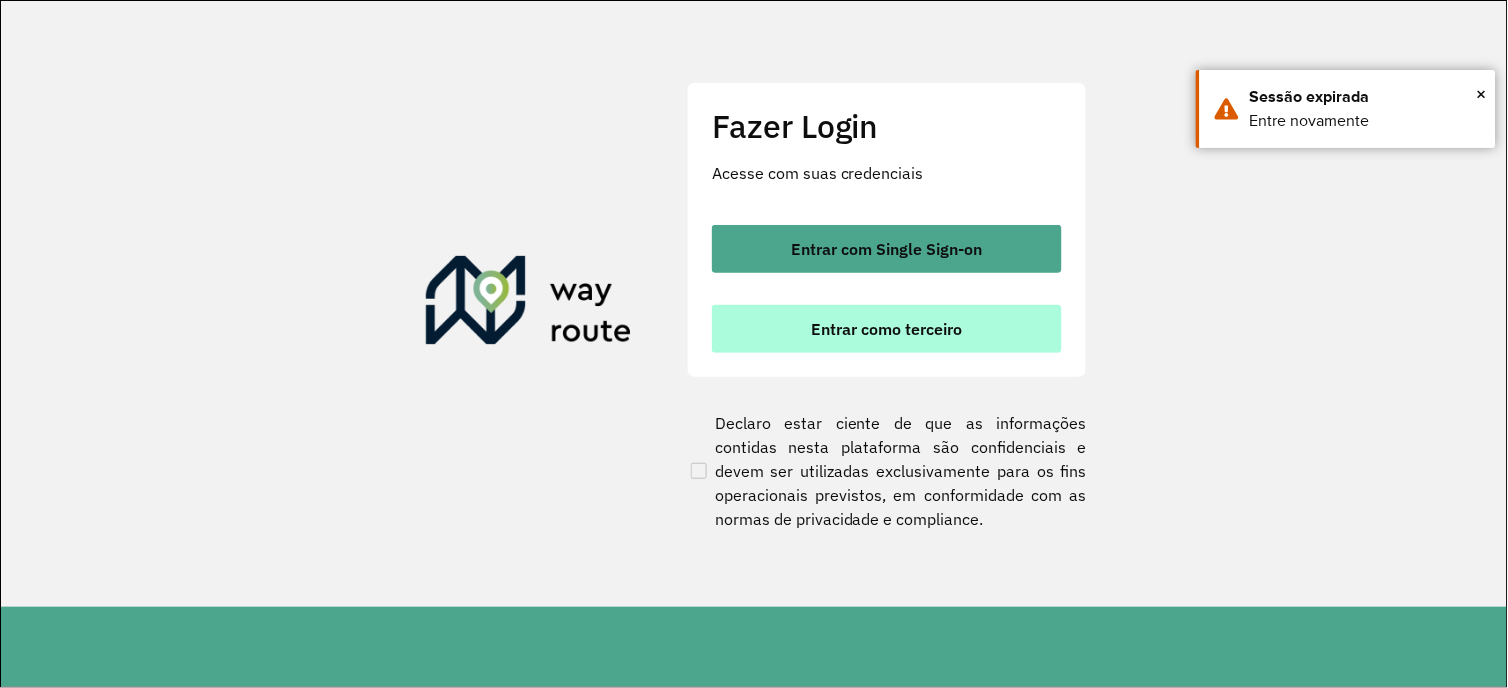 click on "Entrar como terceiro" at bounding box center [887, 329] 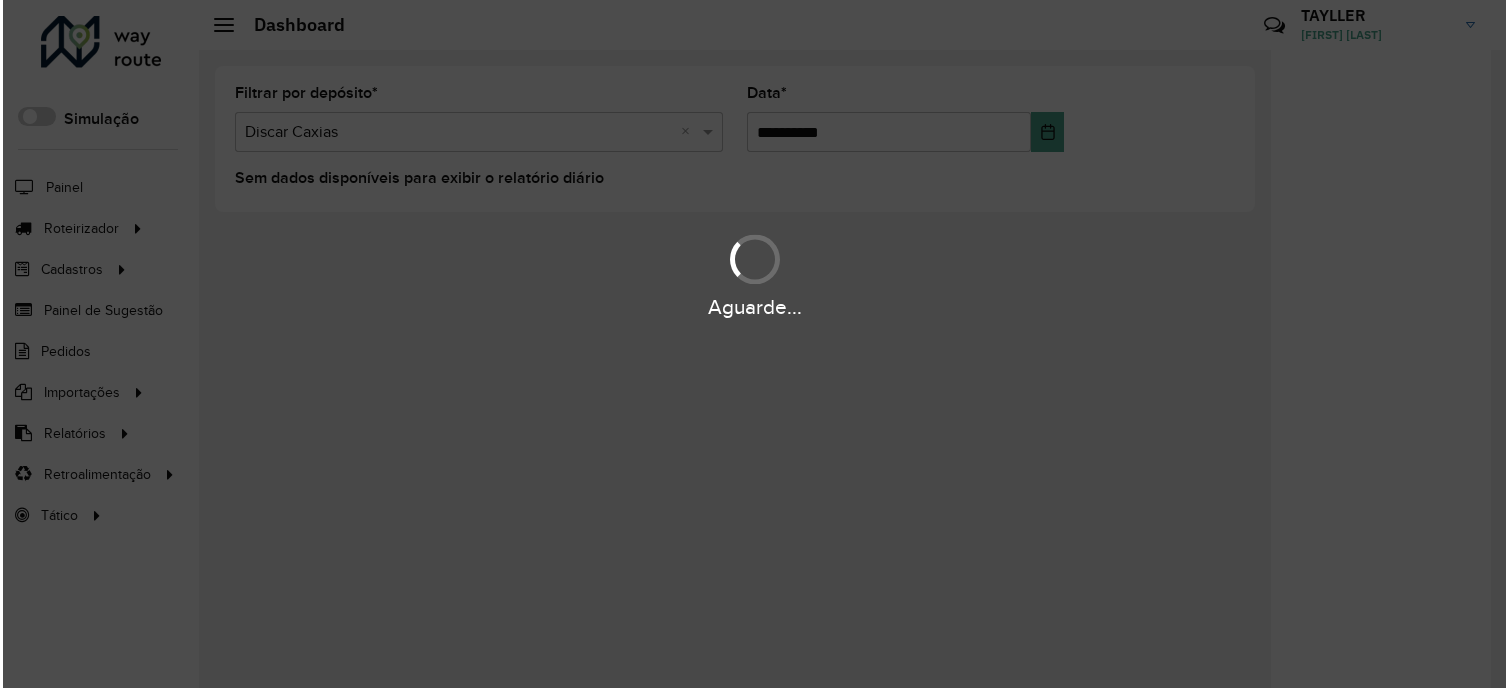 scroll, scrollTop: 0, scrollLeft: 0, axis: both 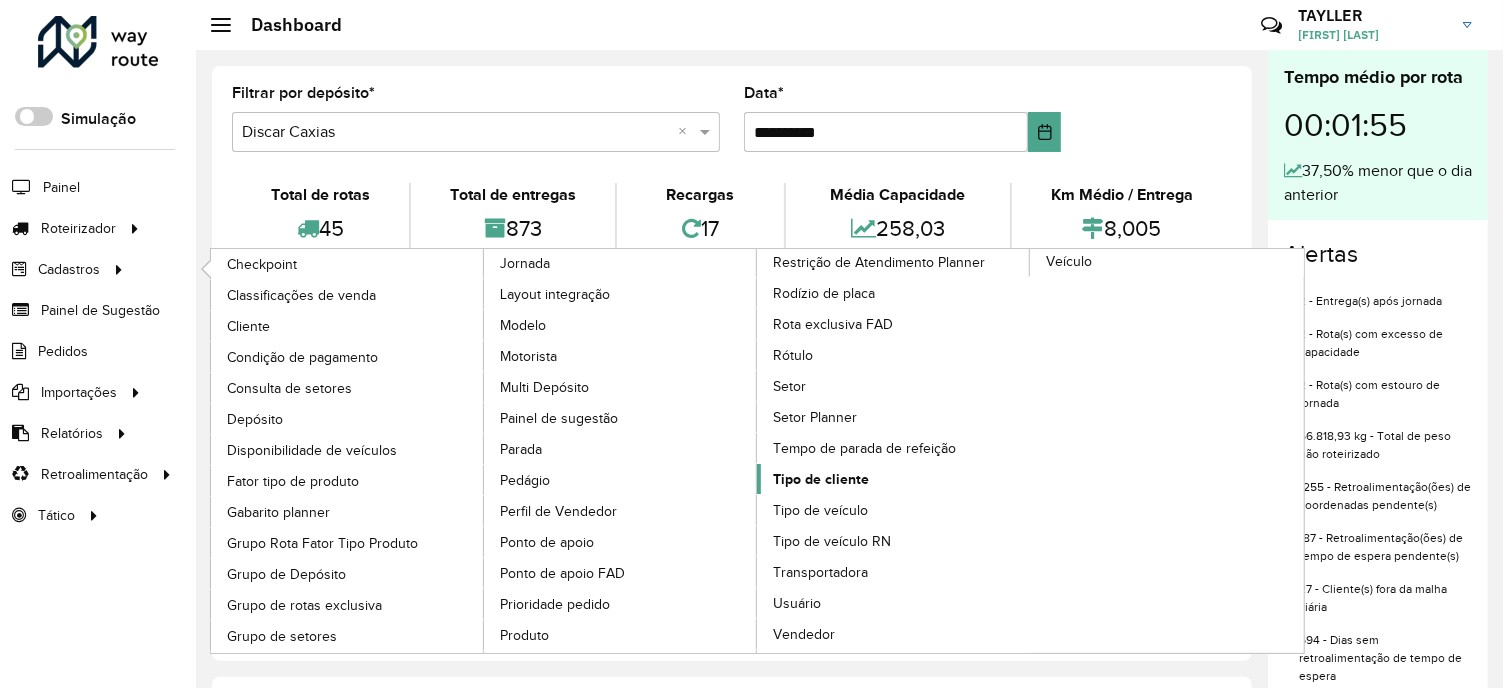 click on "Tipo de cliente" 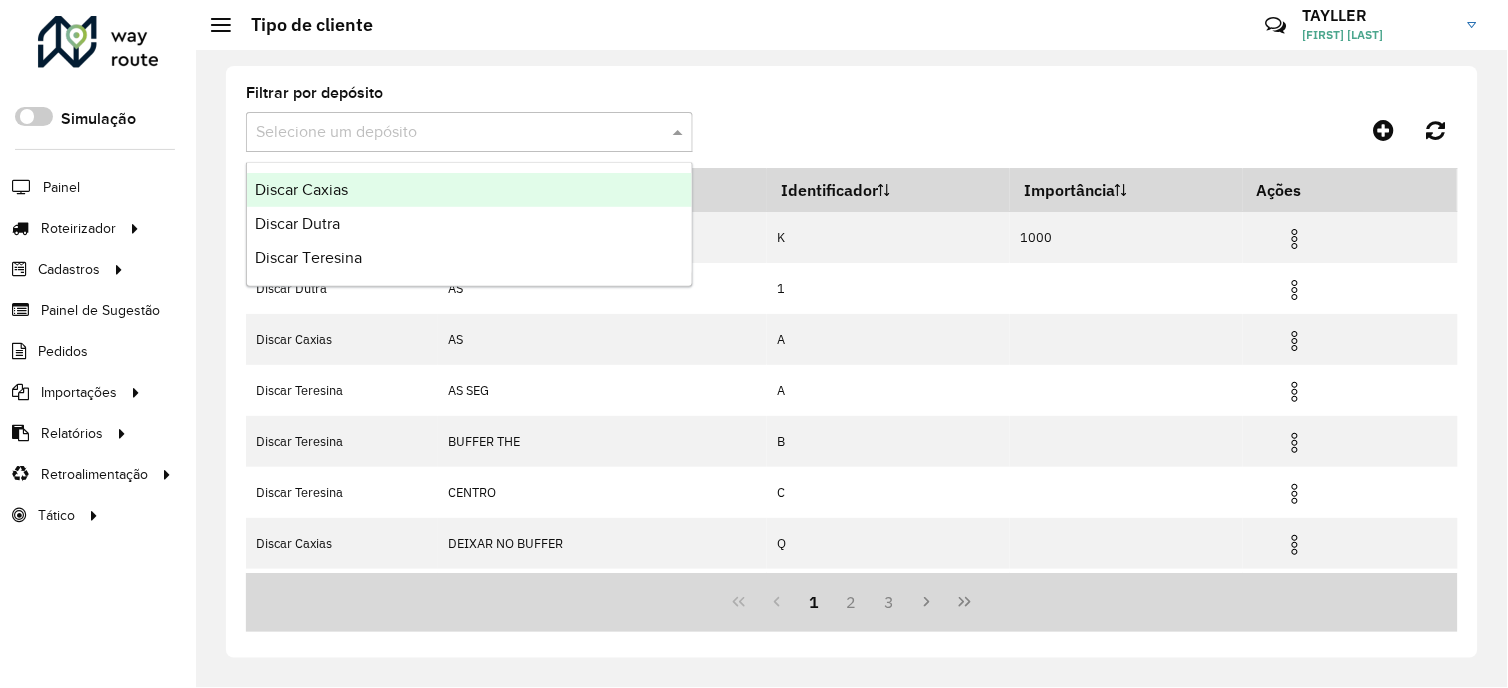 click at bounding box center [449, 133] 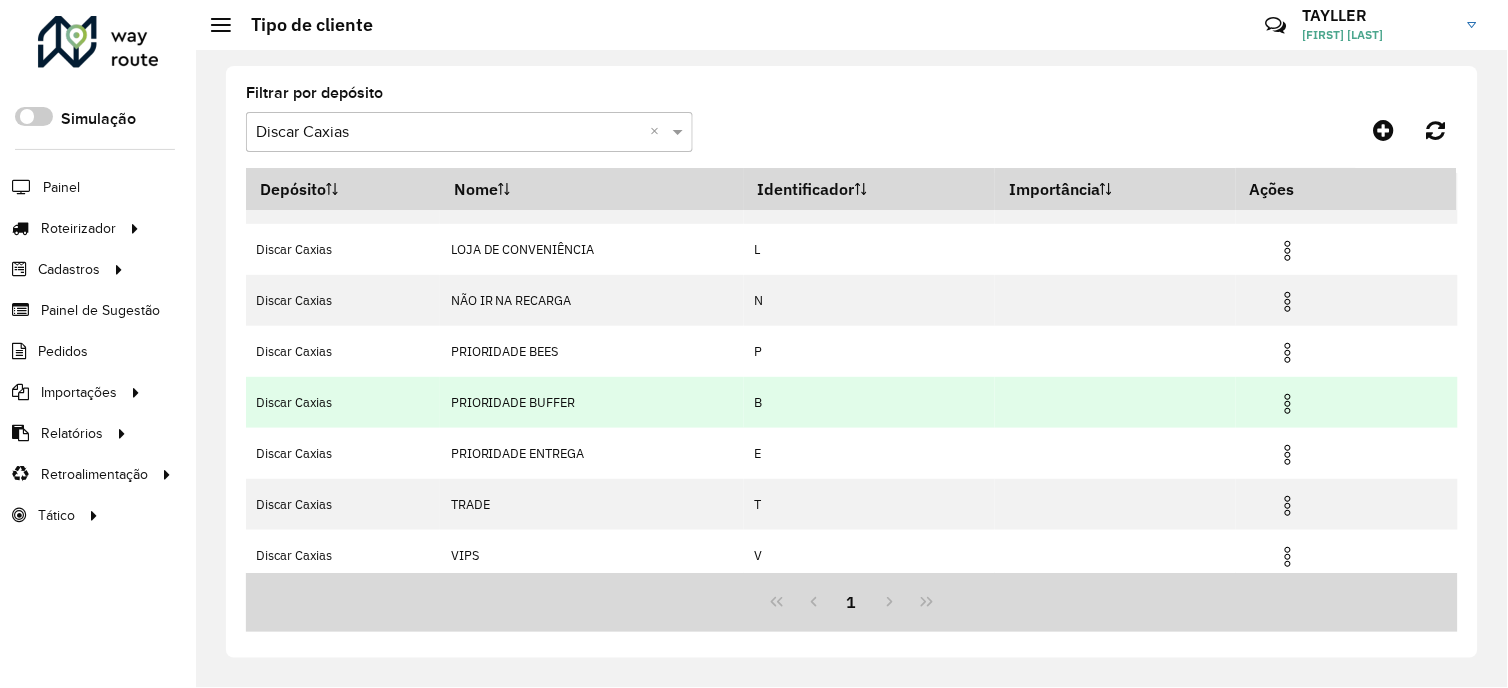 scroll, scrollTop: 150, scrollLeft: 0, axis: vertical 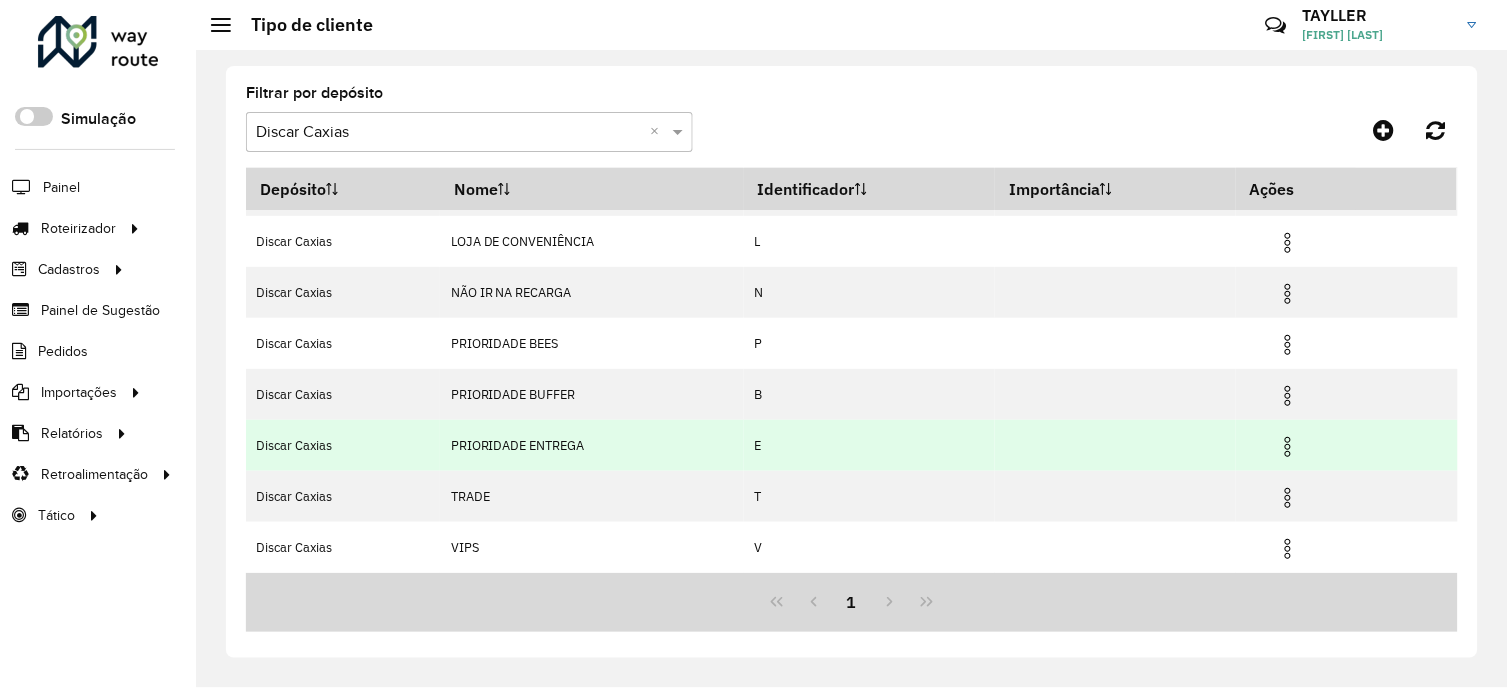 click at bounding box center [1288, 447] 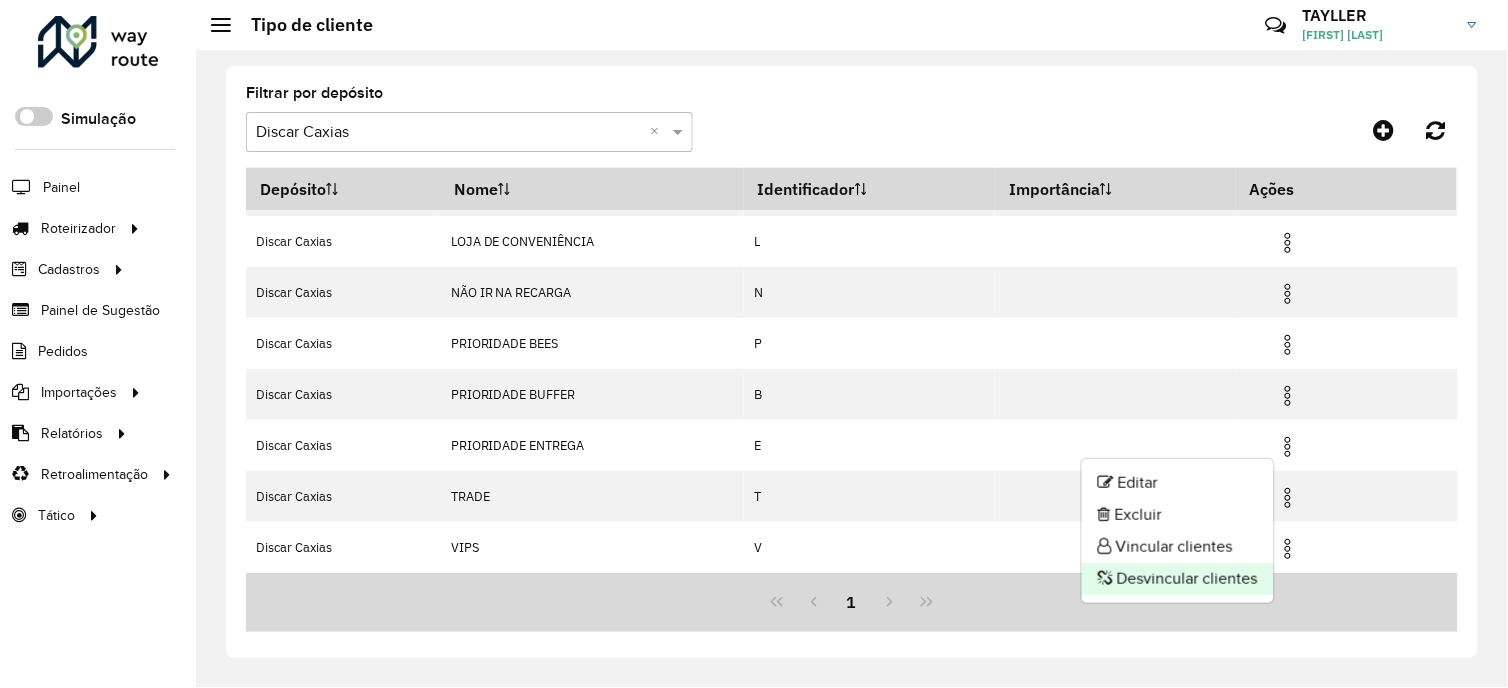 click on "Desvincular clientes" 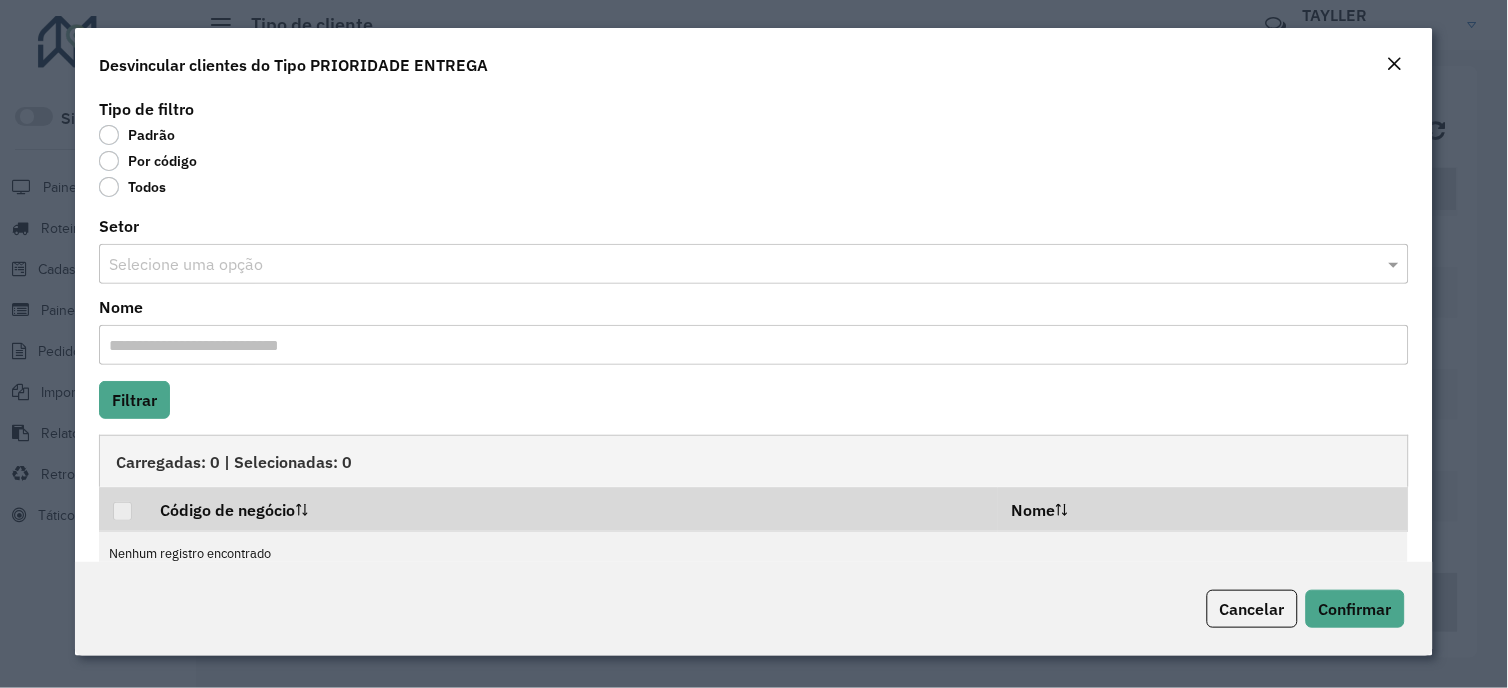 click on "Todos" 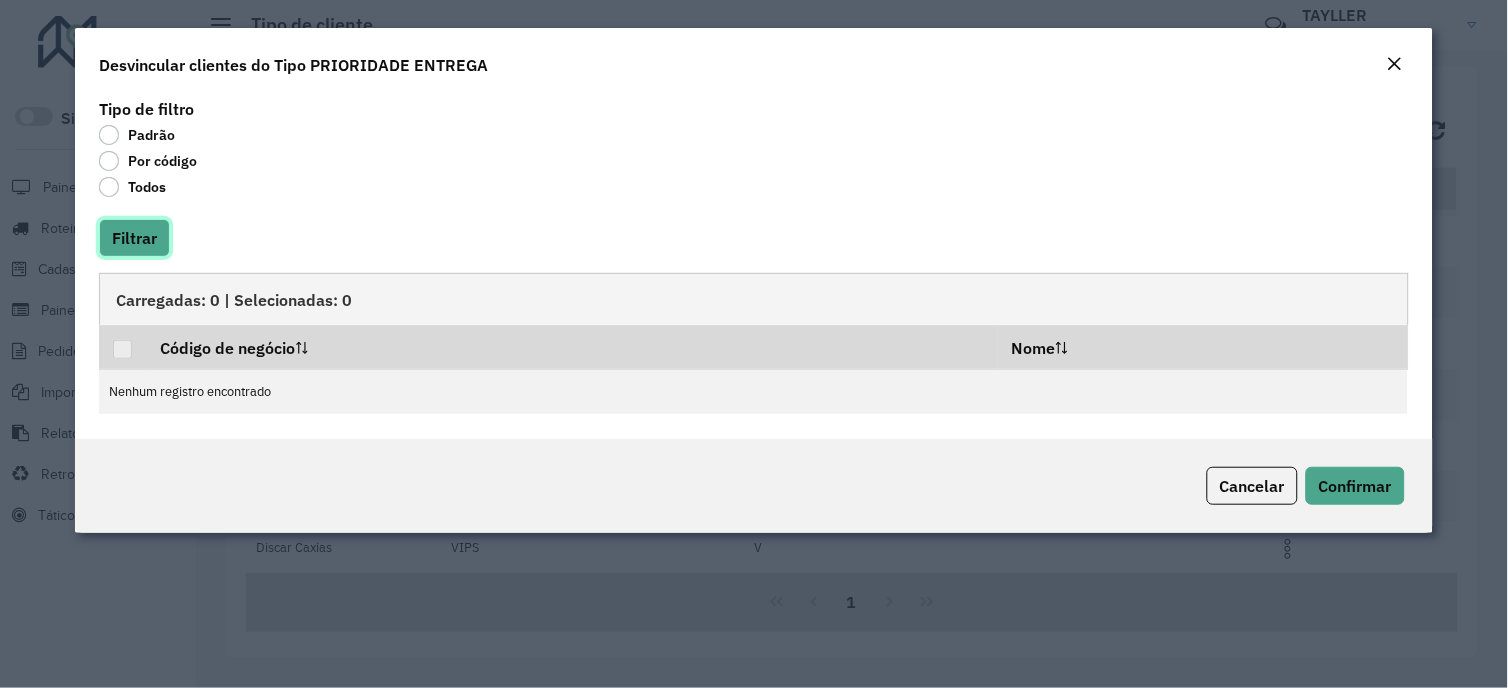 click on "Filtrar" 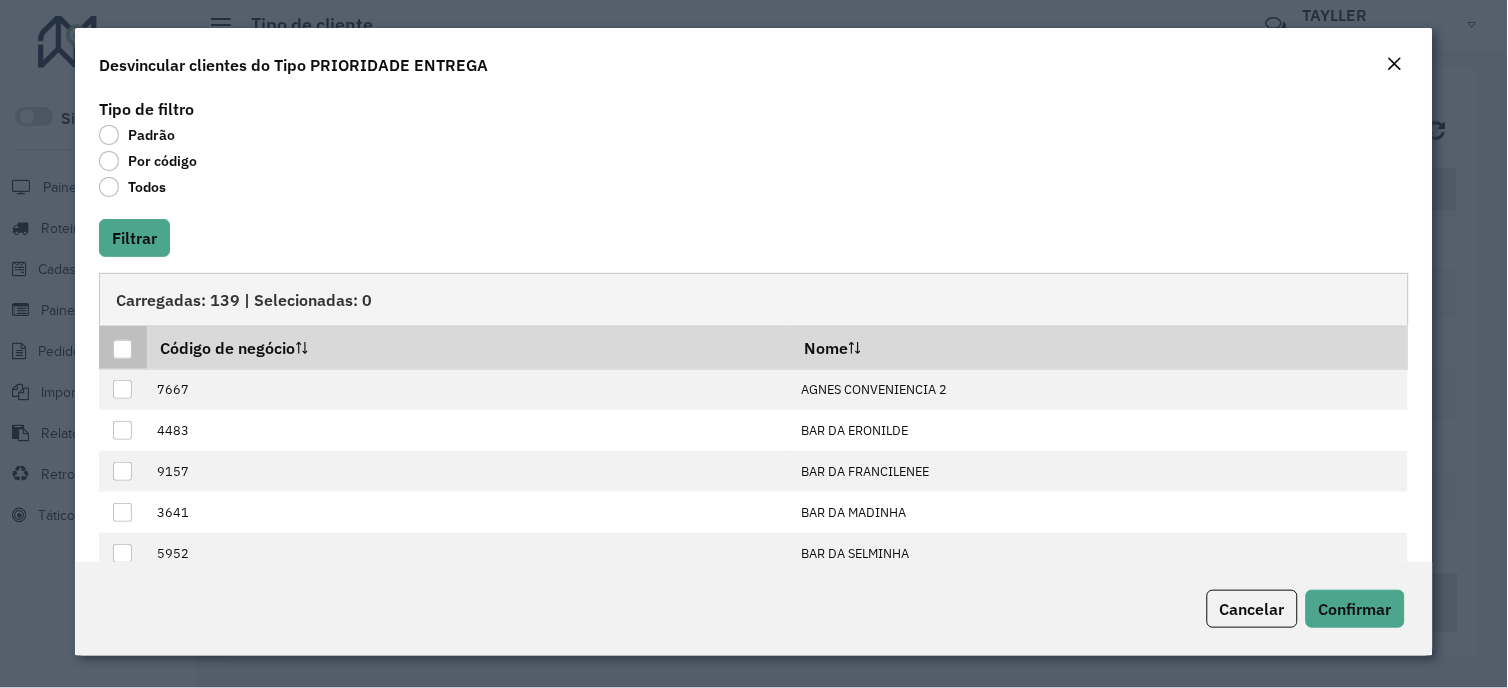 click at bounding box center [122, 349] 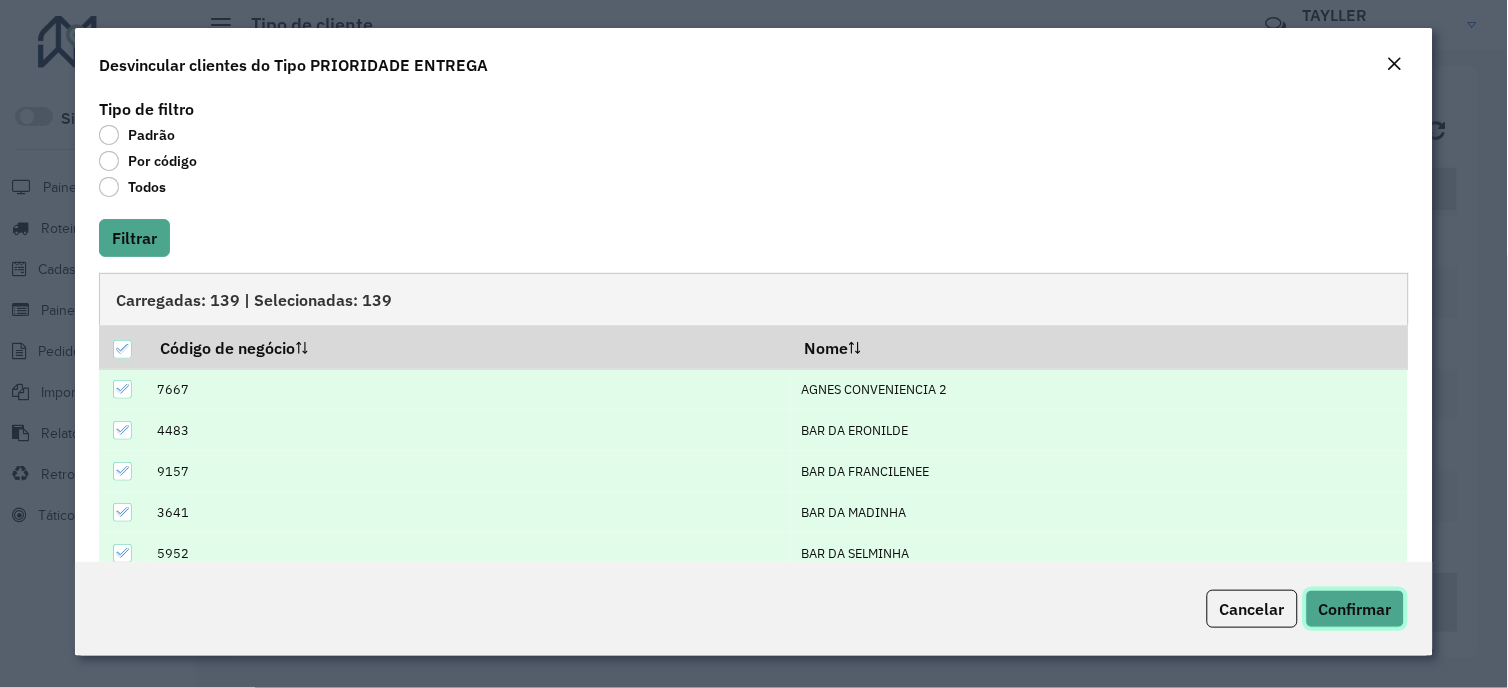 click on "Confirmar" 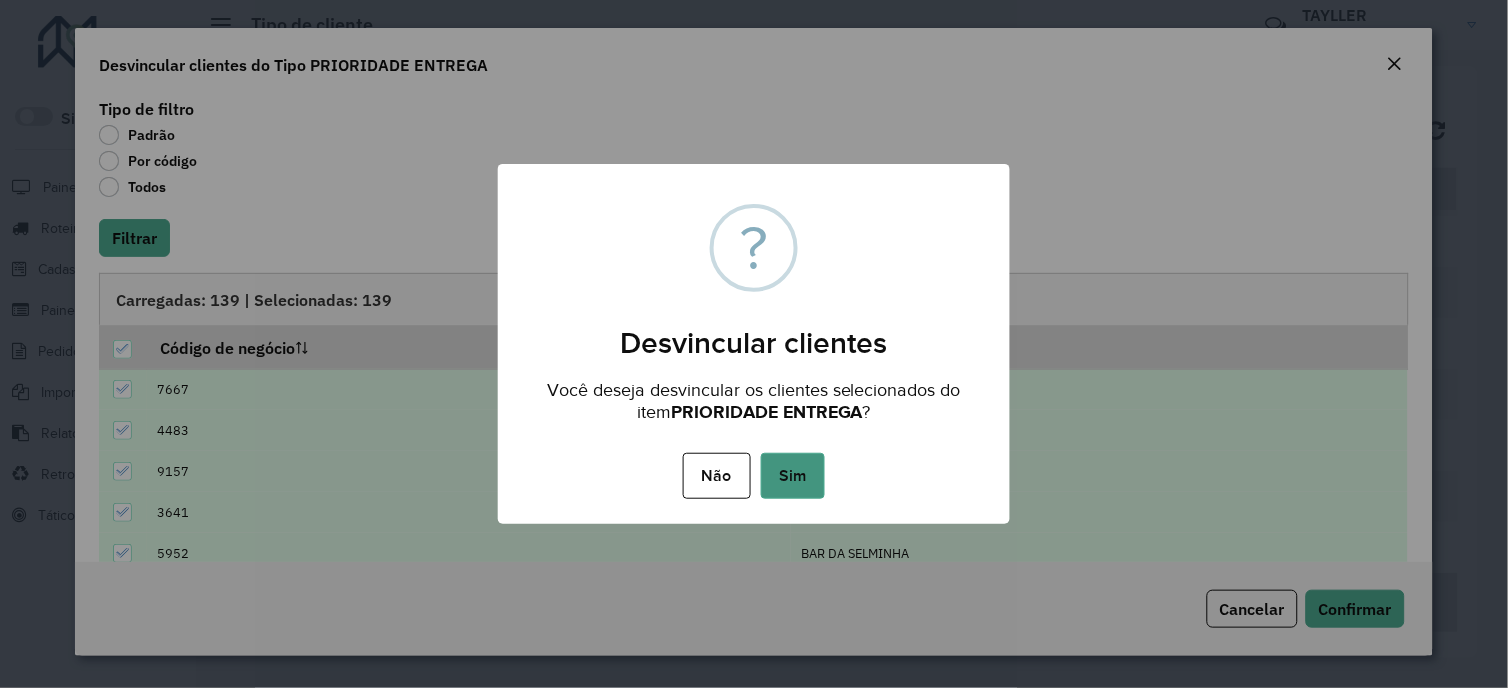 click on "Sim" at bounding box center (793, 476) 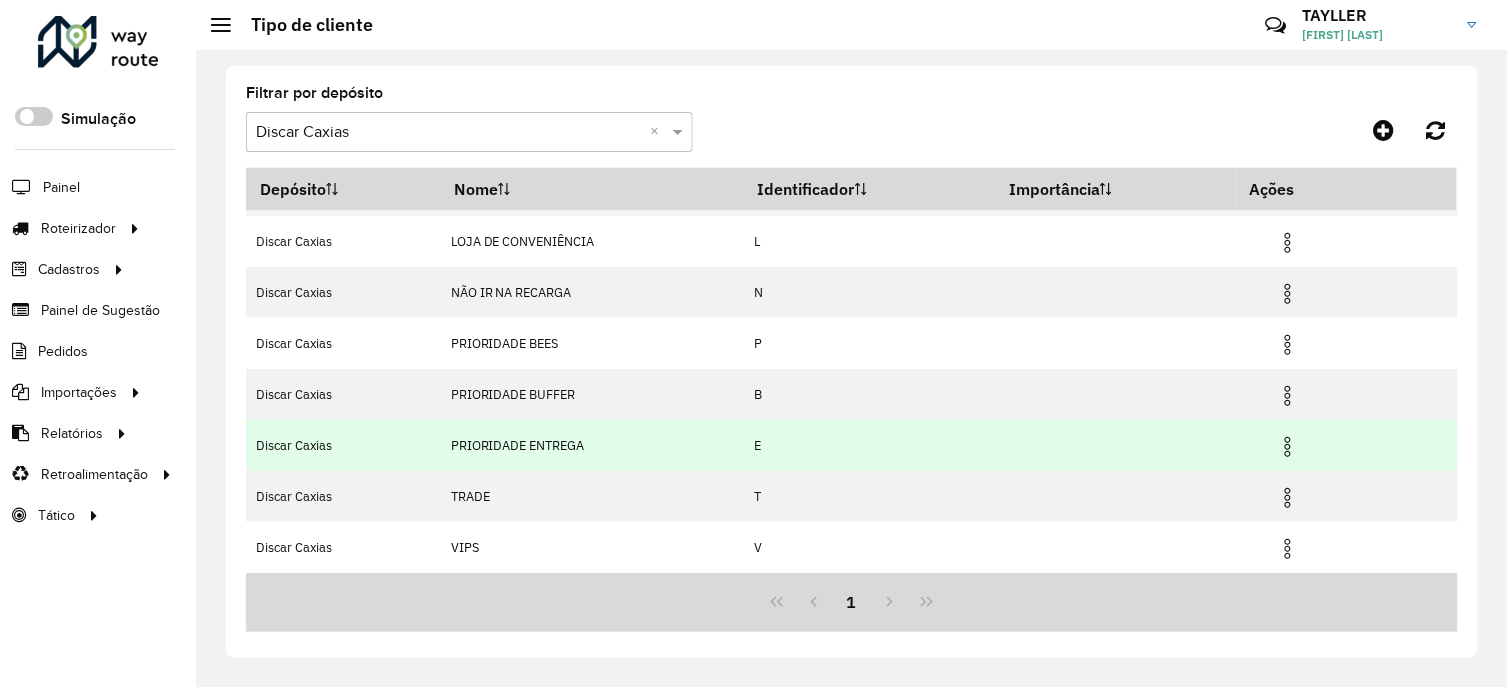 click at bounding box center (1288, 447) 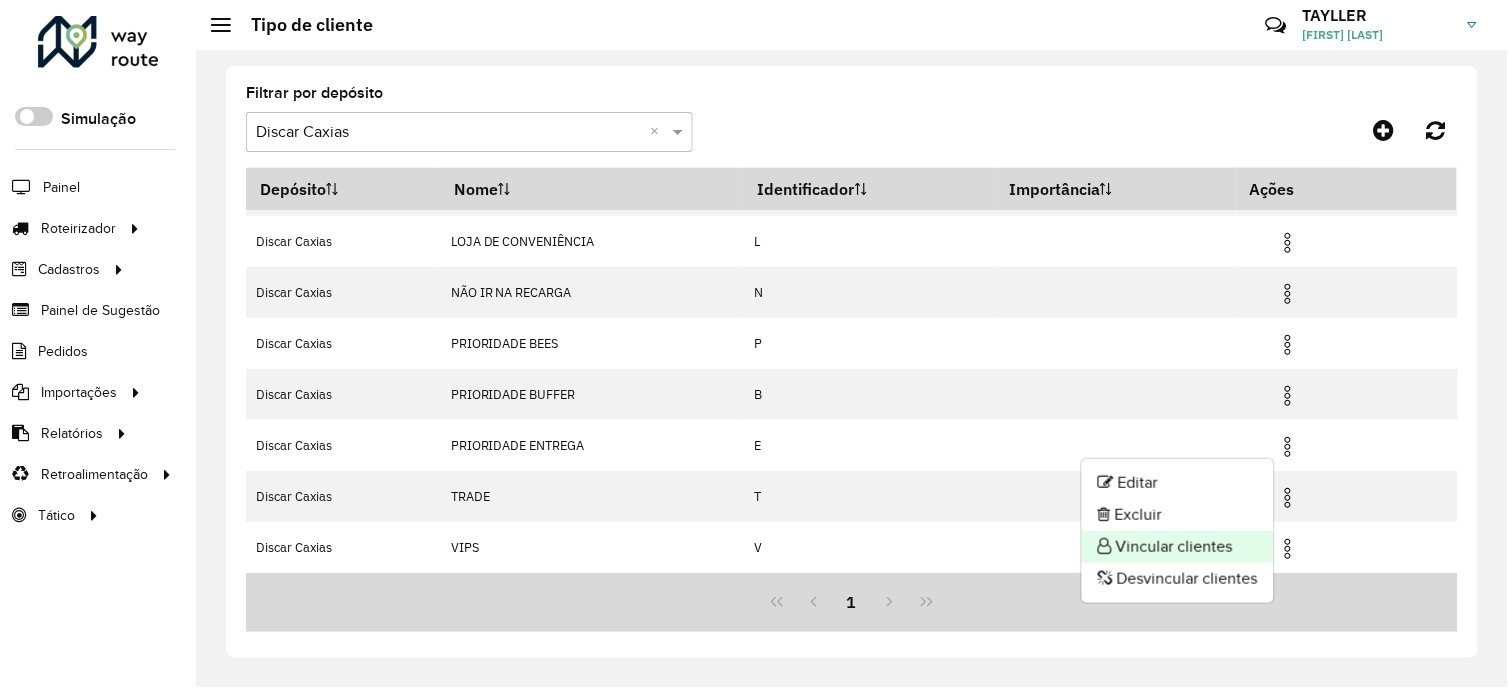 click on "Vincular clientes" 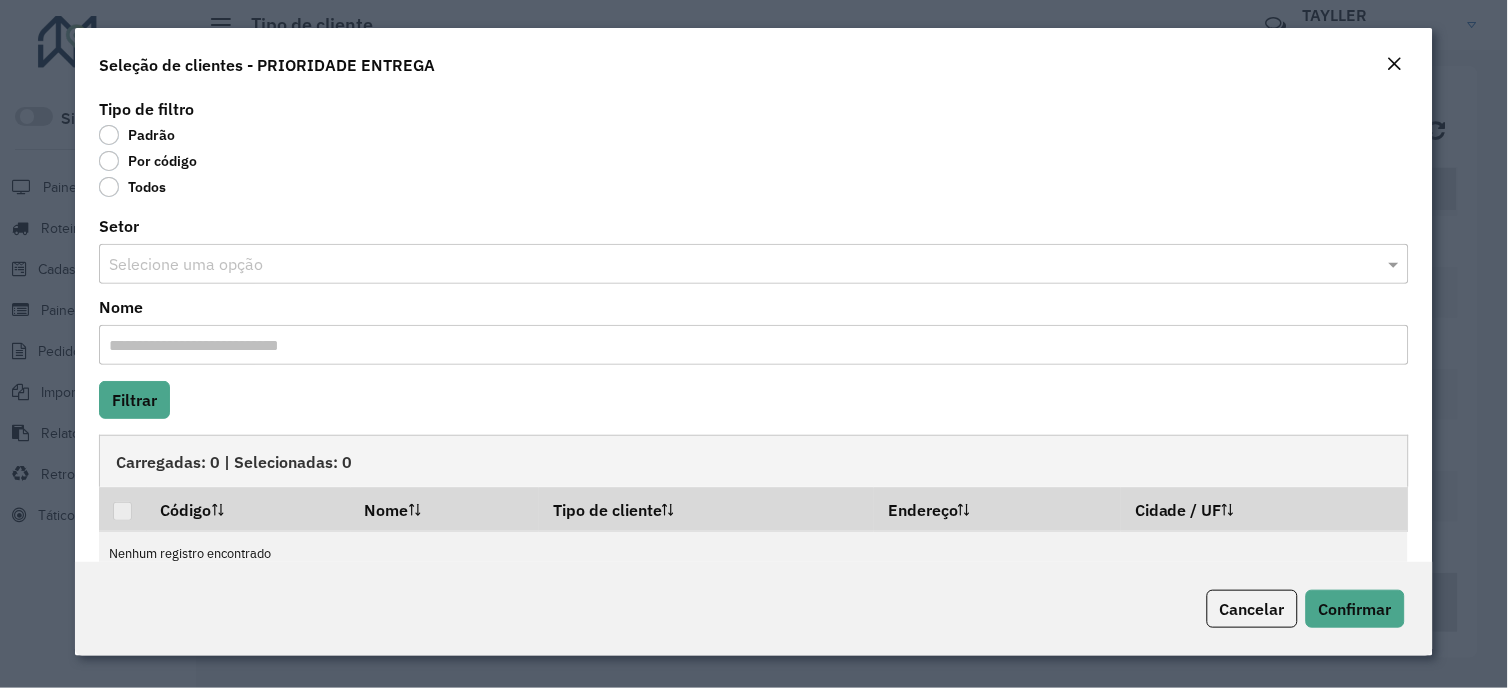click on "Por código" 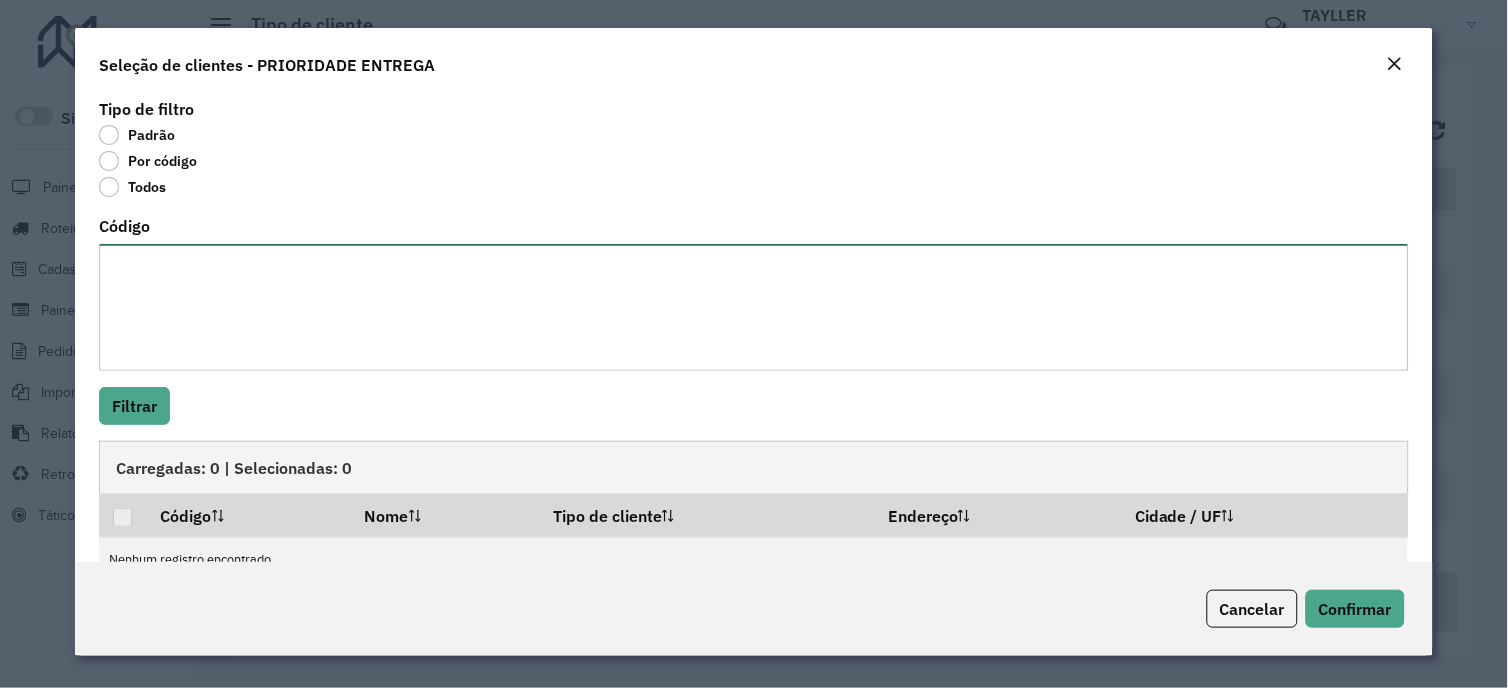 click on "Código" at bounding box center (753, 307) 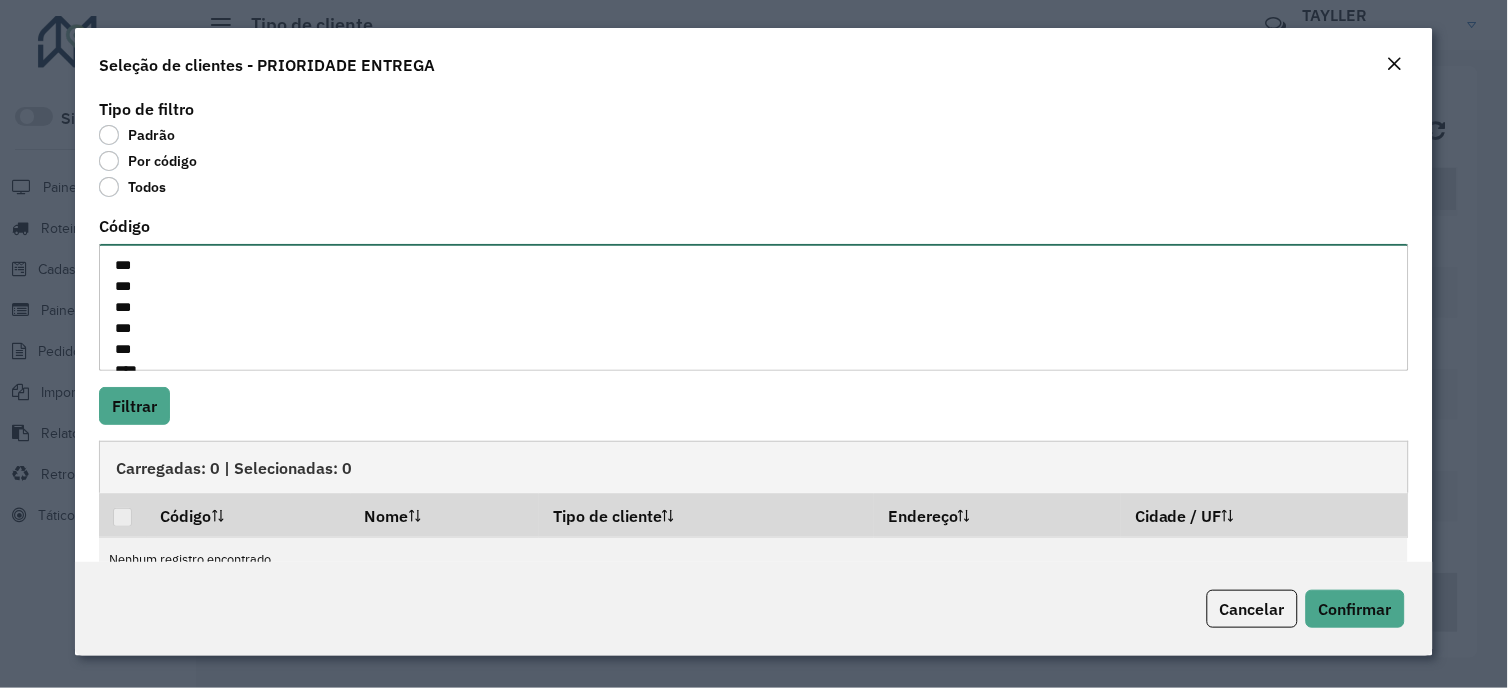 scroll, scrollTop: 2947, scrollLeft: 0, axis: vertical 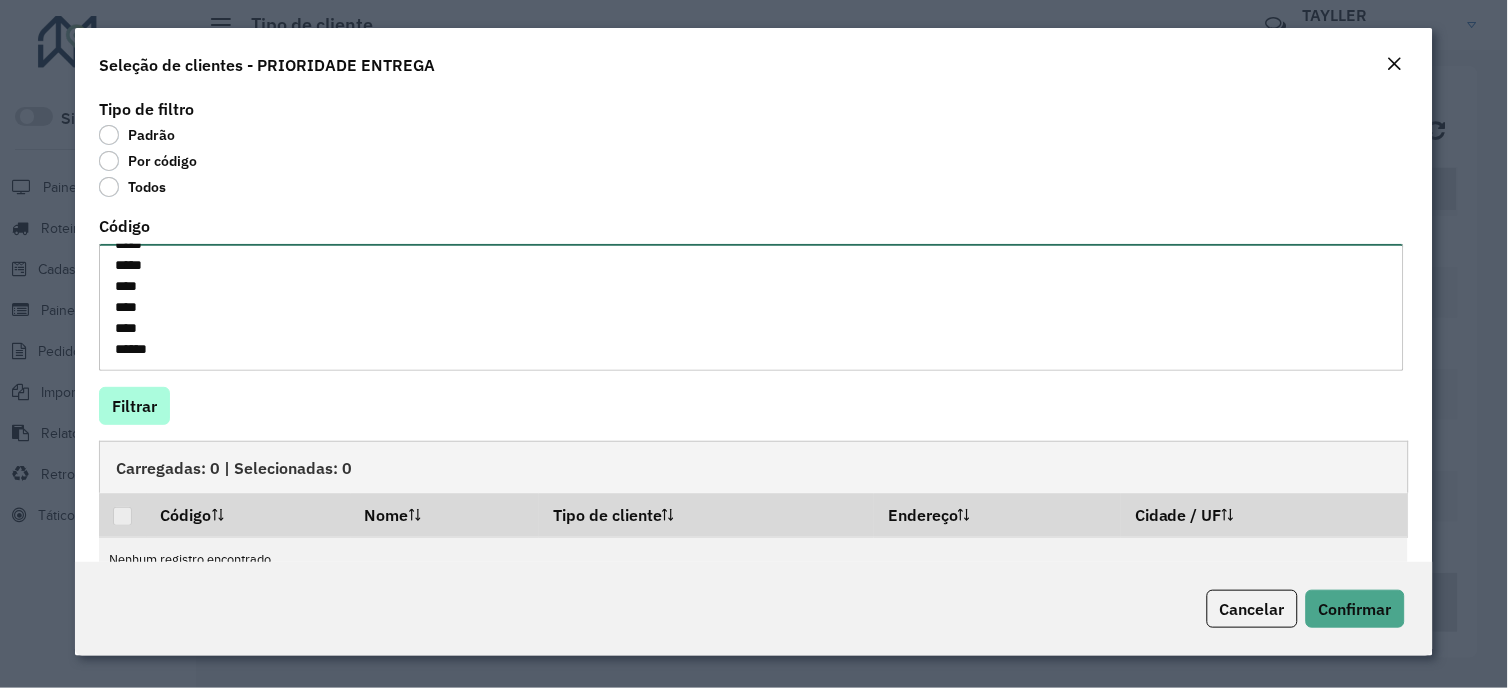 type on "***
***
***
***
***
****
****
****
****
****
****
****
****
****
****
****
****
****
****
****
****
****
****
****
****
****
****
****
****
****
****
****
****
****
****
****
****
****
****
****
****
****
****
****
****
****
*****
*****
*****
*****
*****
*****
*****
*****
*****
*****
*****
*****
****
*****
****
****
*****
*****
****
****
*****
****
****
****
**
****
*****
*****
*****
*****
*****
***
****
*****
****
*****
******
*****
****
****
****
*****
****
*****
*****
*****
*****
****
*****
****
****
*****
****
****
****
****
*****
****
****
****
****
****
****
****
****
****
****
****
*****
****
****
****
****
****
****
*****
****
****
****
****
****
****
*****
****
****
****
*****
*****
****
****
****
****
****
*****
*****
****
****
****
*****" 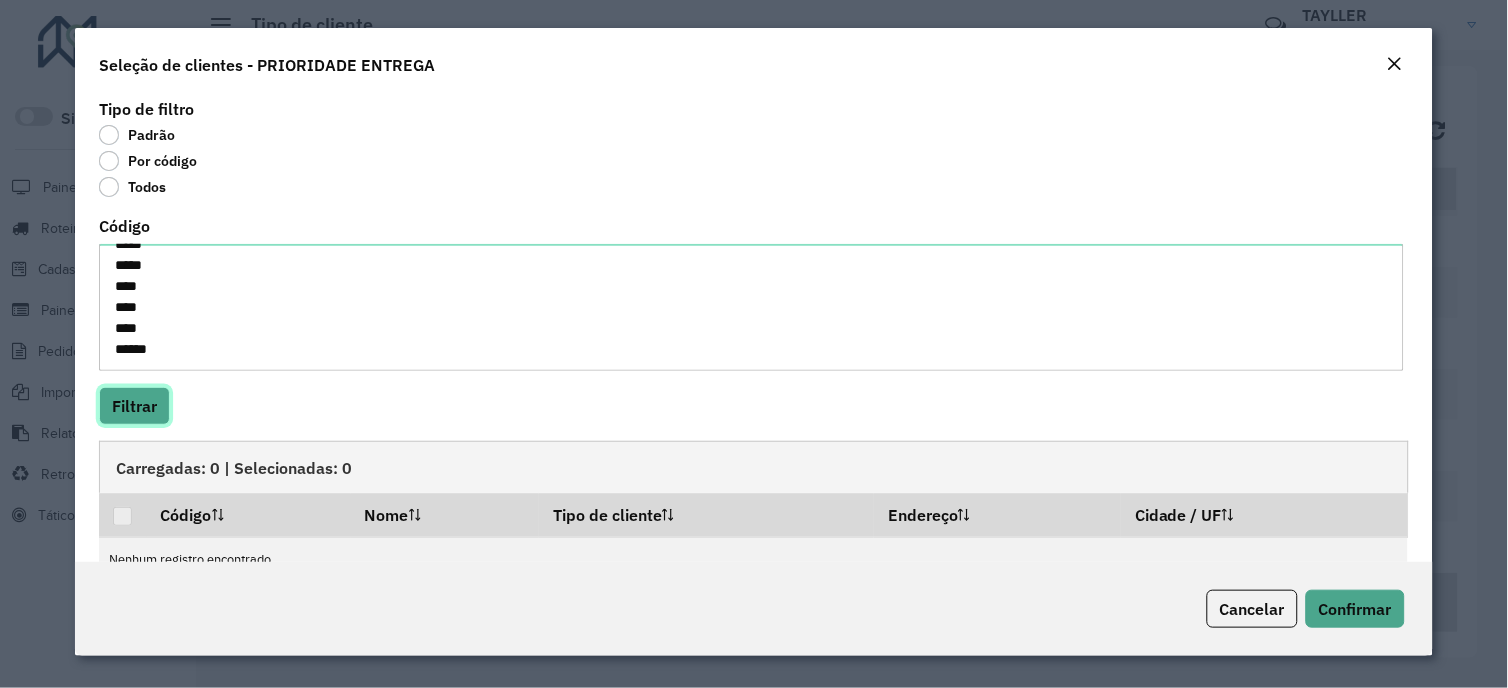 click on "Filtrar" 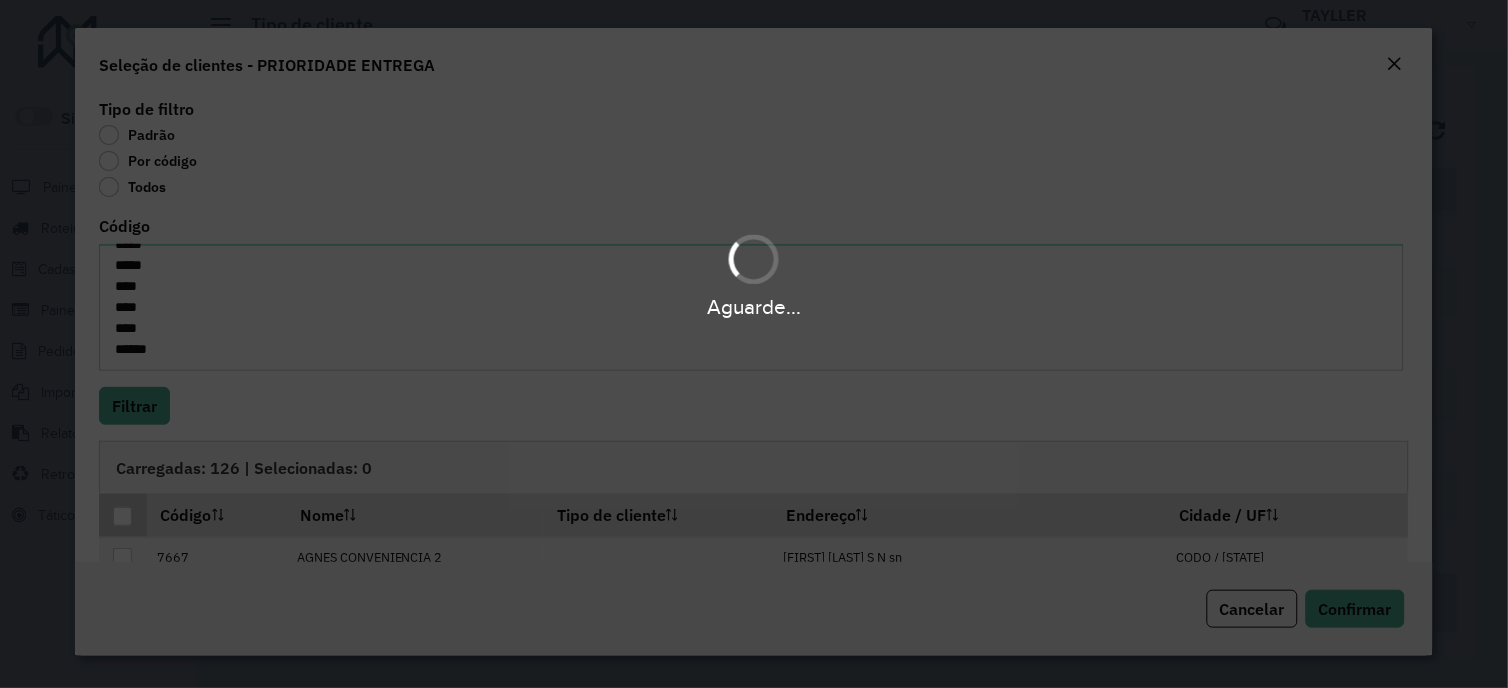click at bounding box center [122, 516] 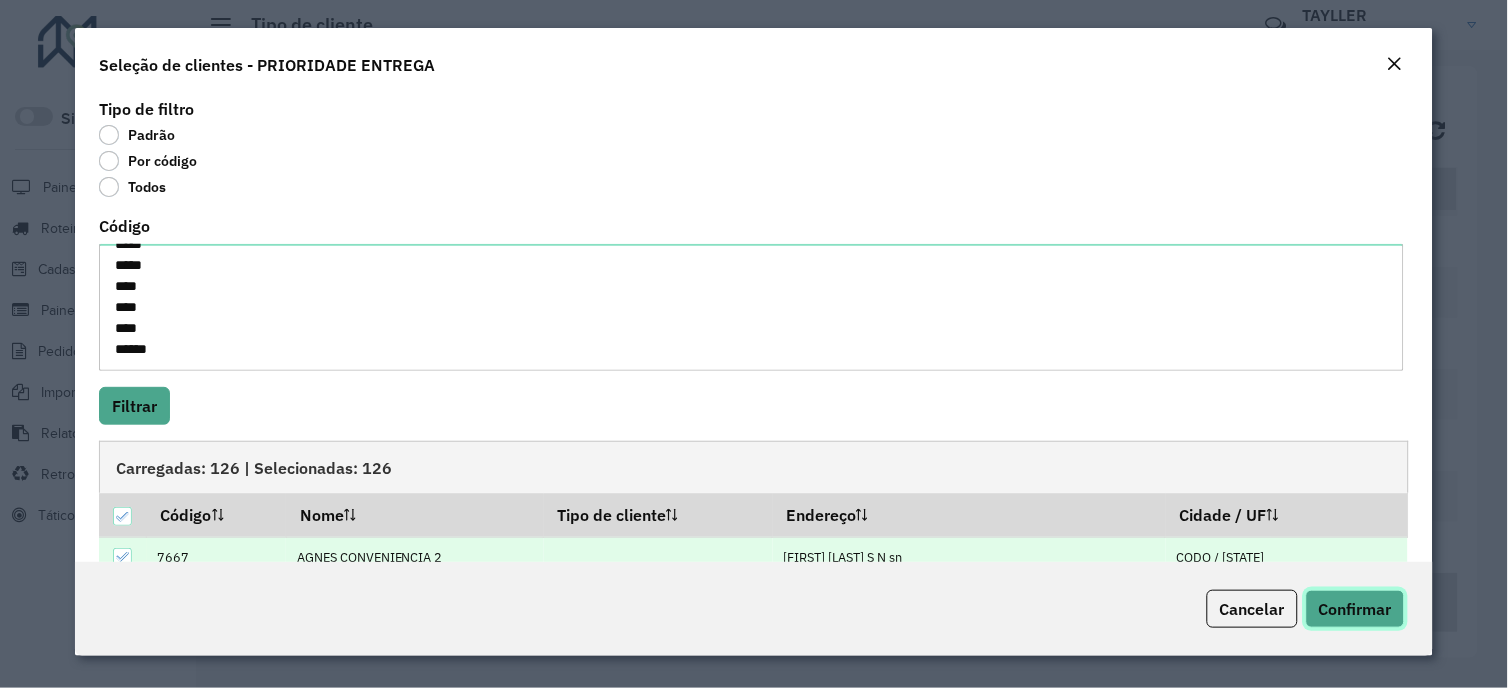 click on "Confirmar" 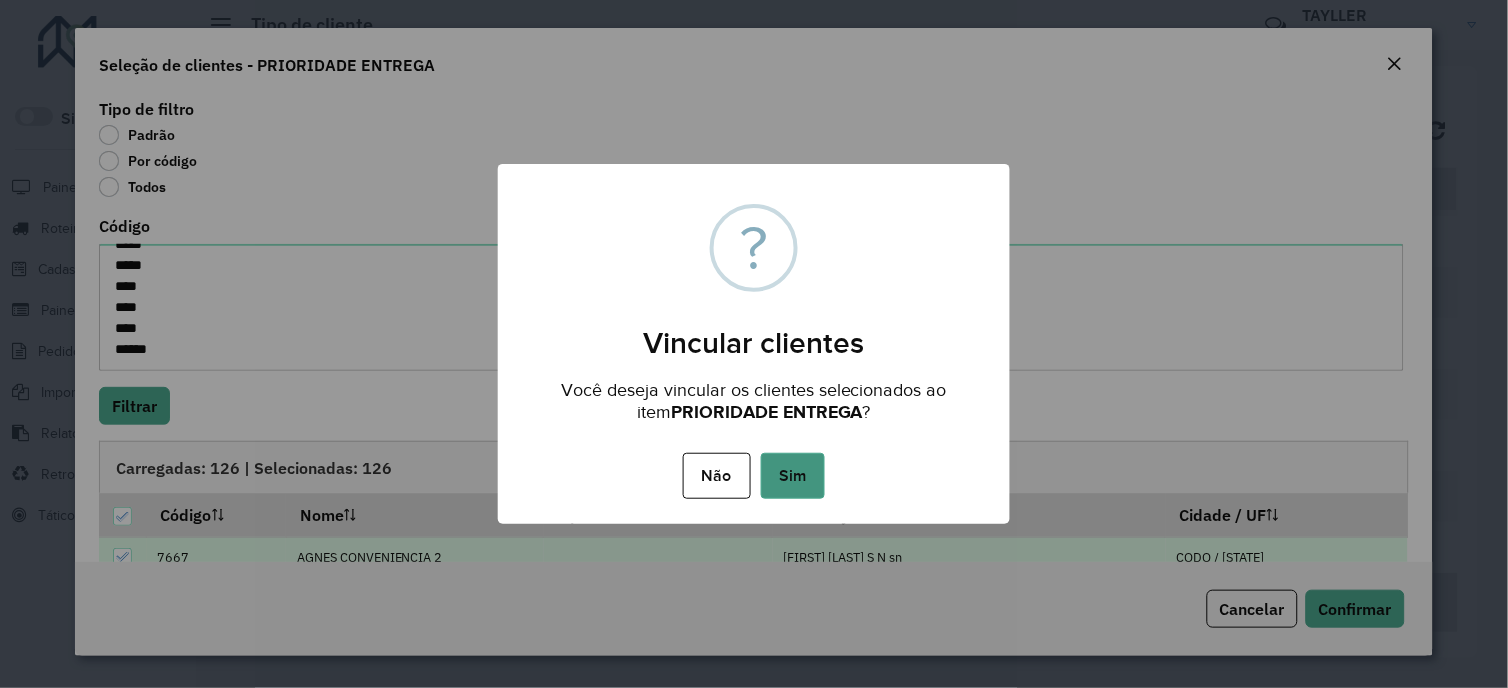 click on "Sim" at bounding box center [793, 476] 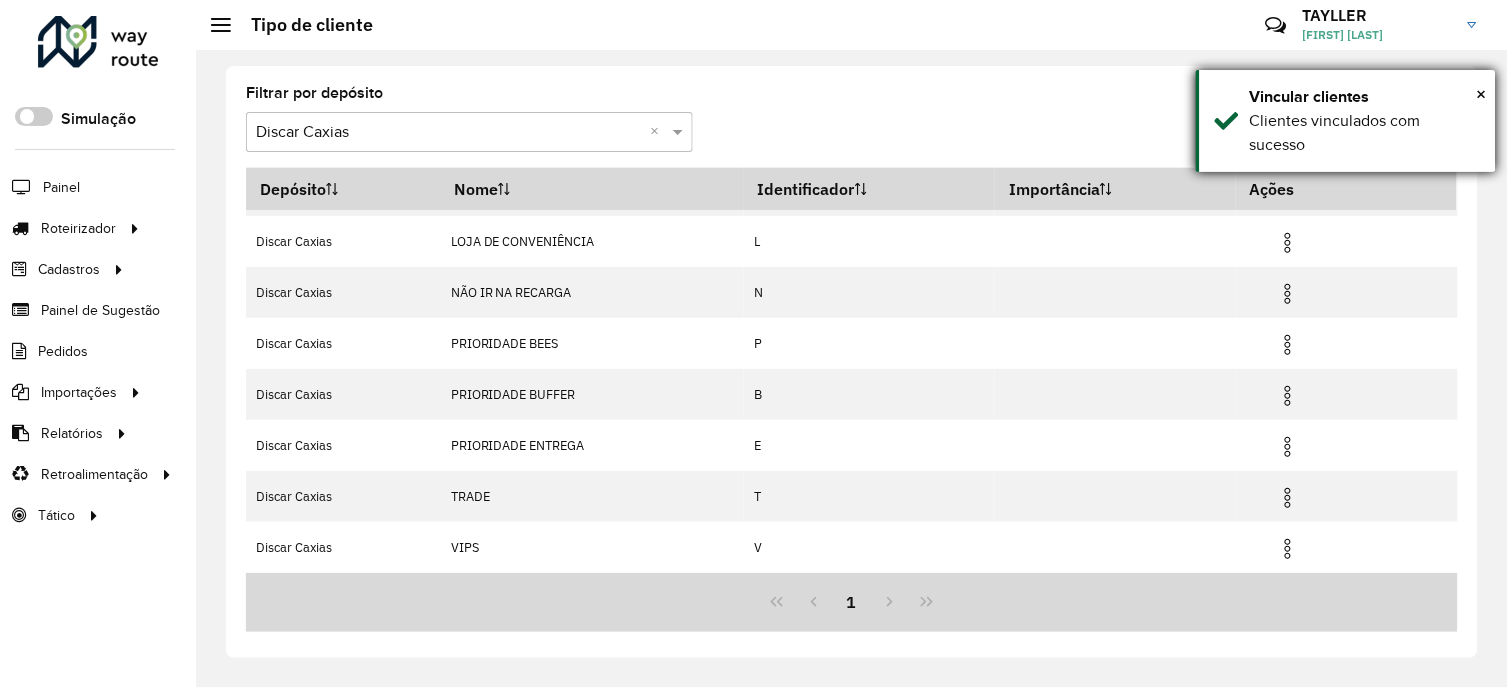 click on "Vincular clientes" at bounding box center [1365, 97] 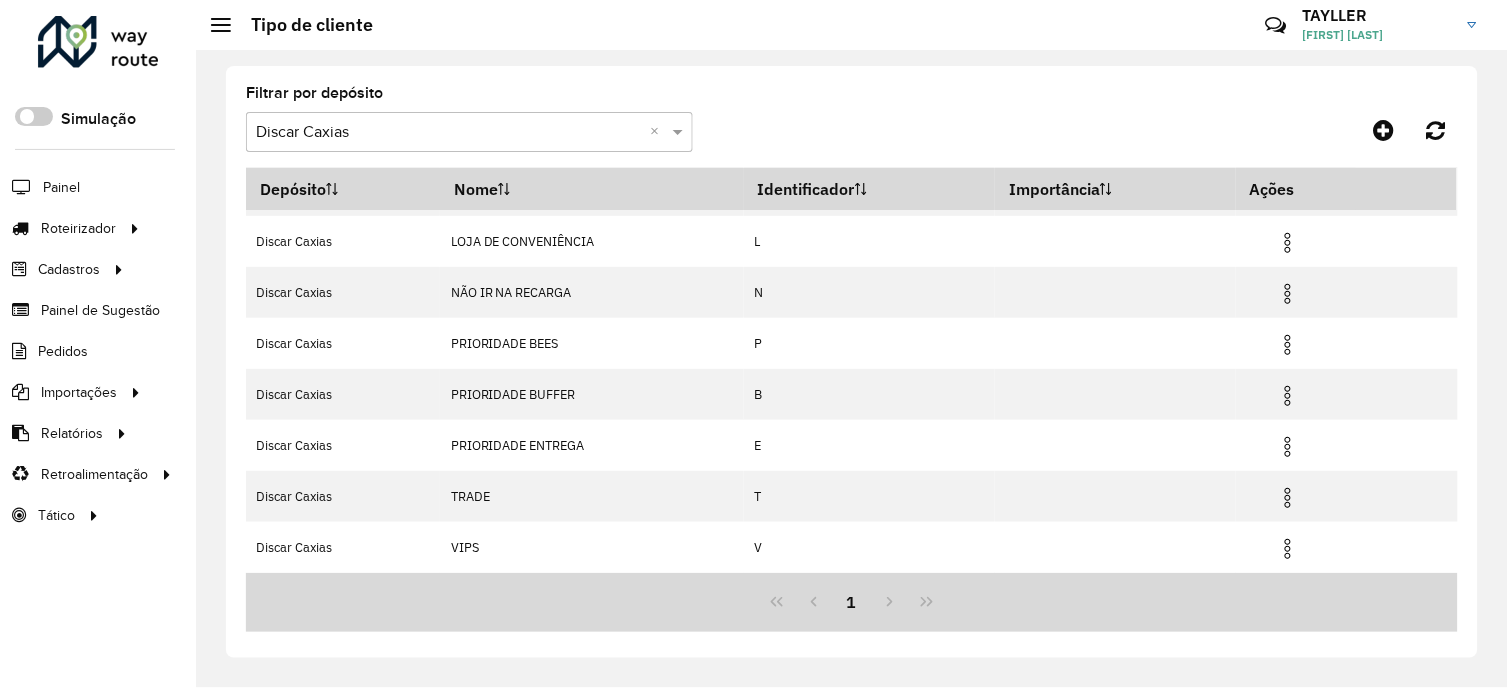 click at bounding box center (449, 133) 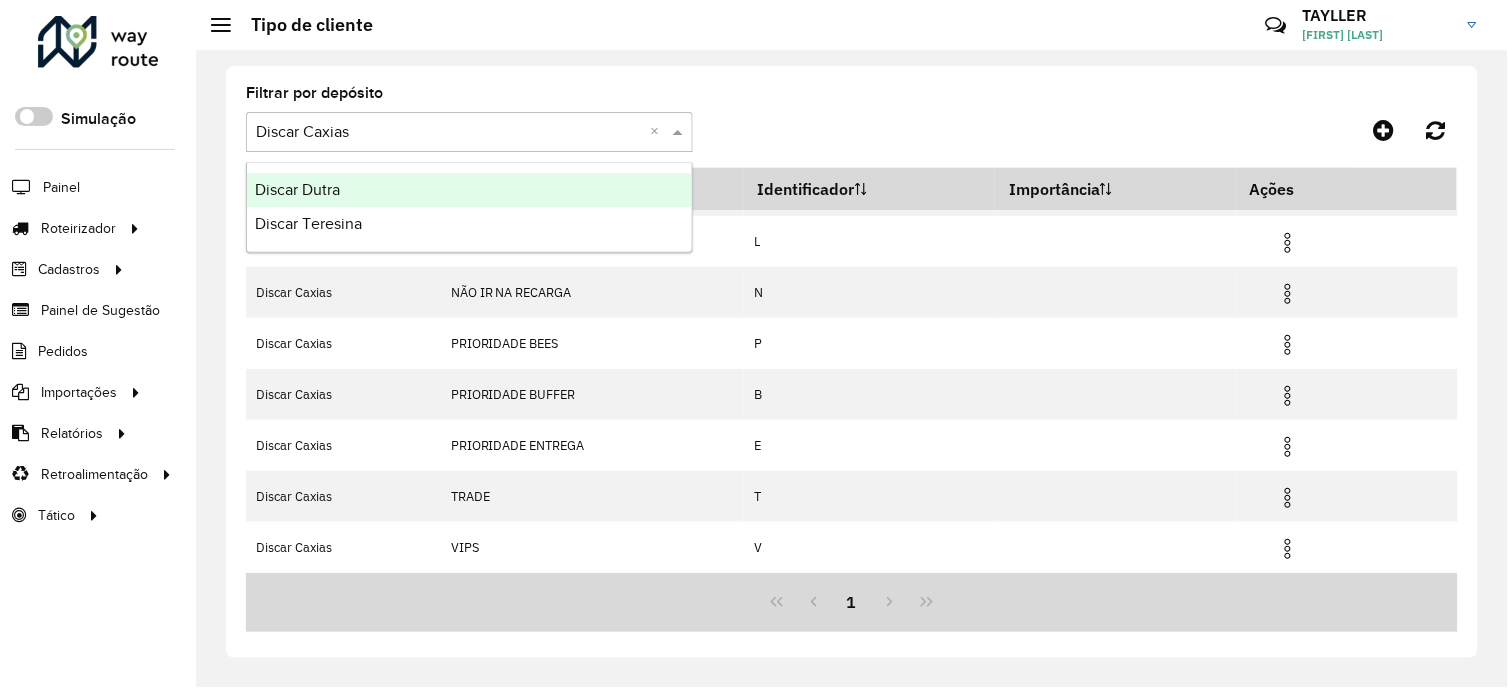 click on "Discar Dutra" at bounding box center (469, 190) 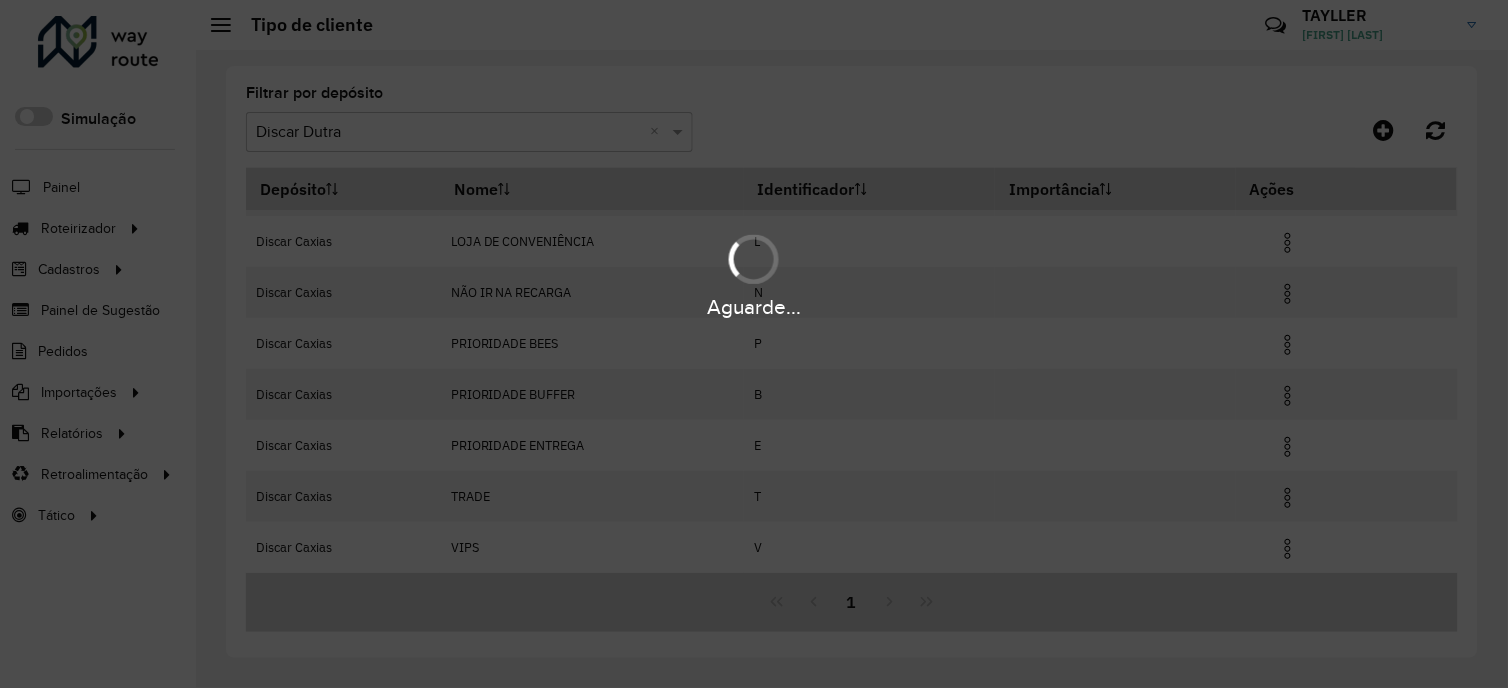scroll, scrollTop: 98, scrollLeft: 0, axis: vertical 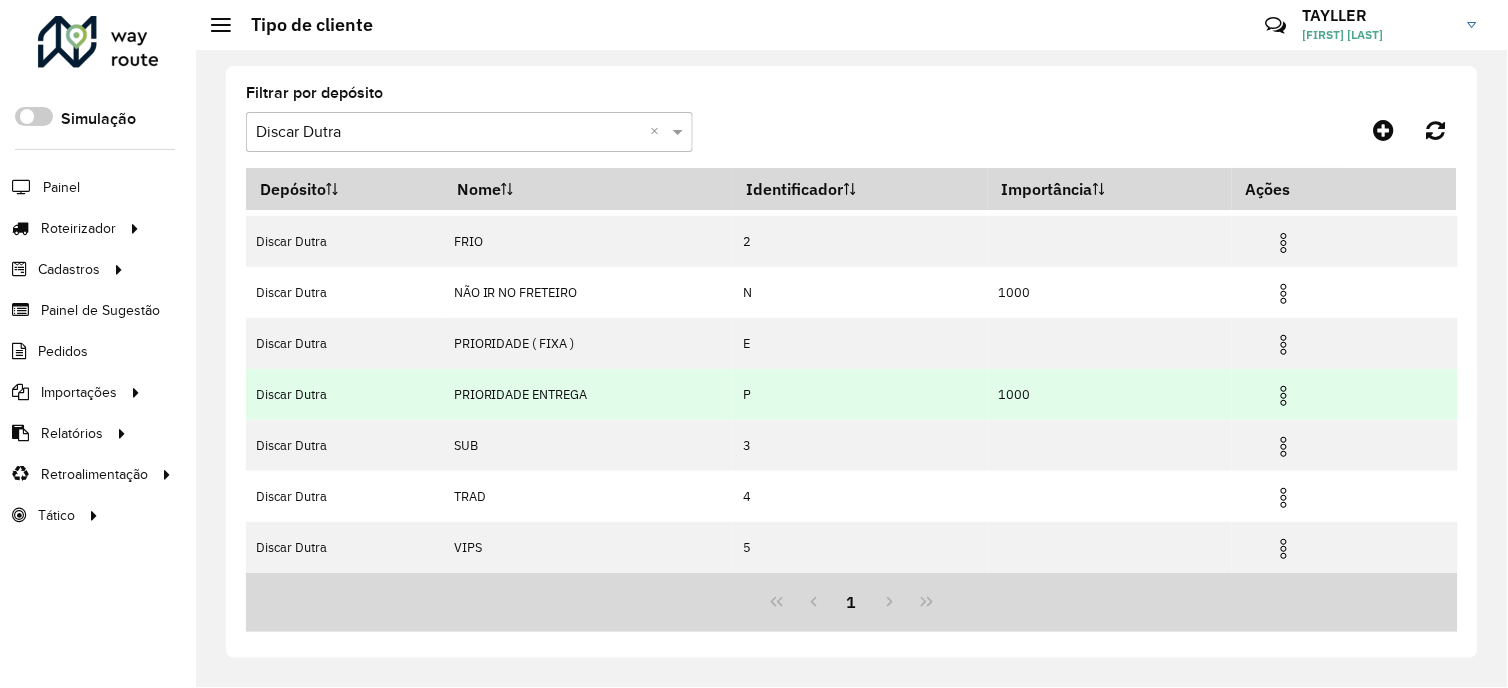 drag, startPoint x: 1283, startPoint y: 395, endPoint x: 1258, endPoint y: 397, distance: 25.079872 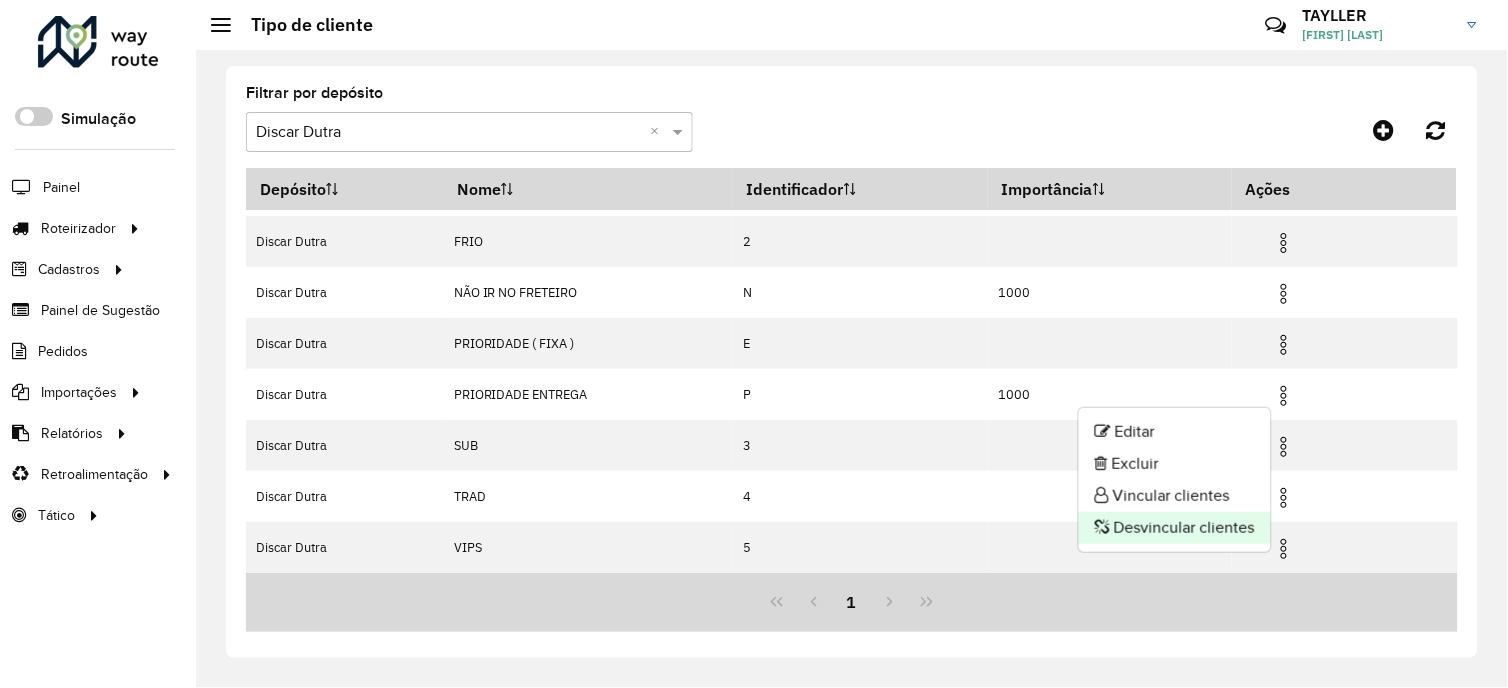 click on "Desvincular clientes" 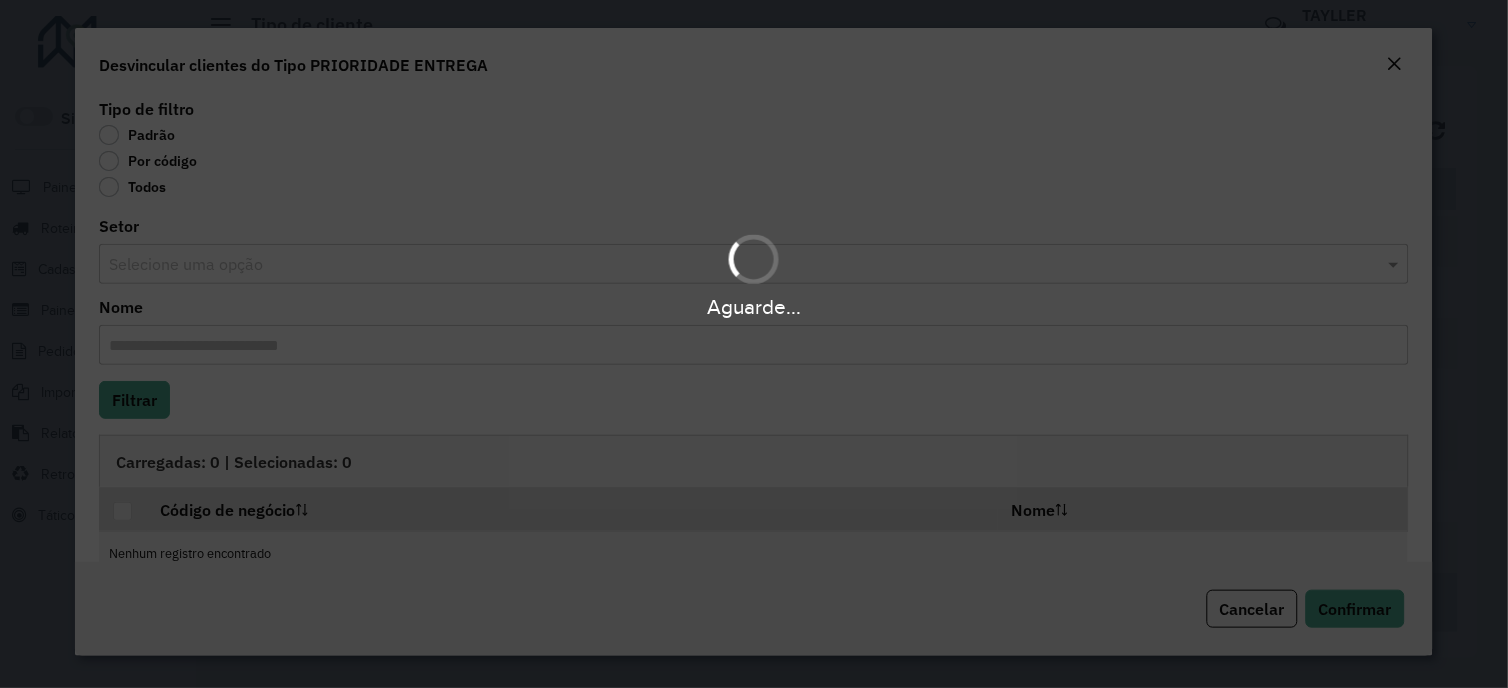 click on "Todos" 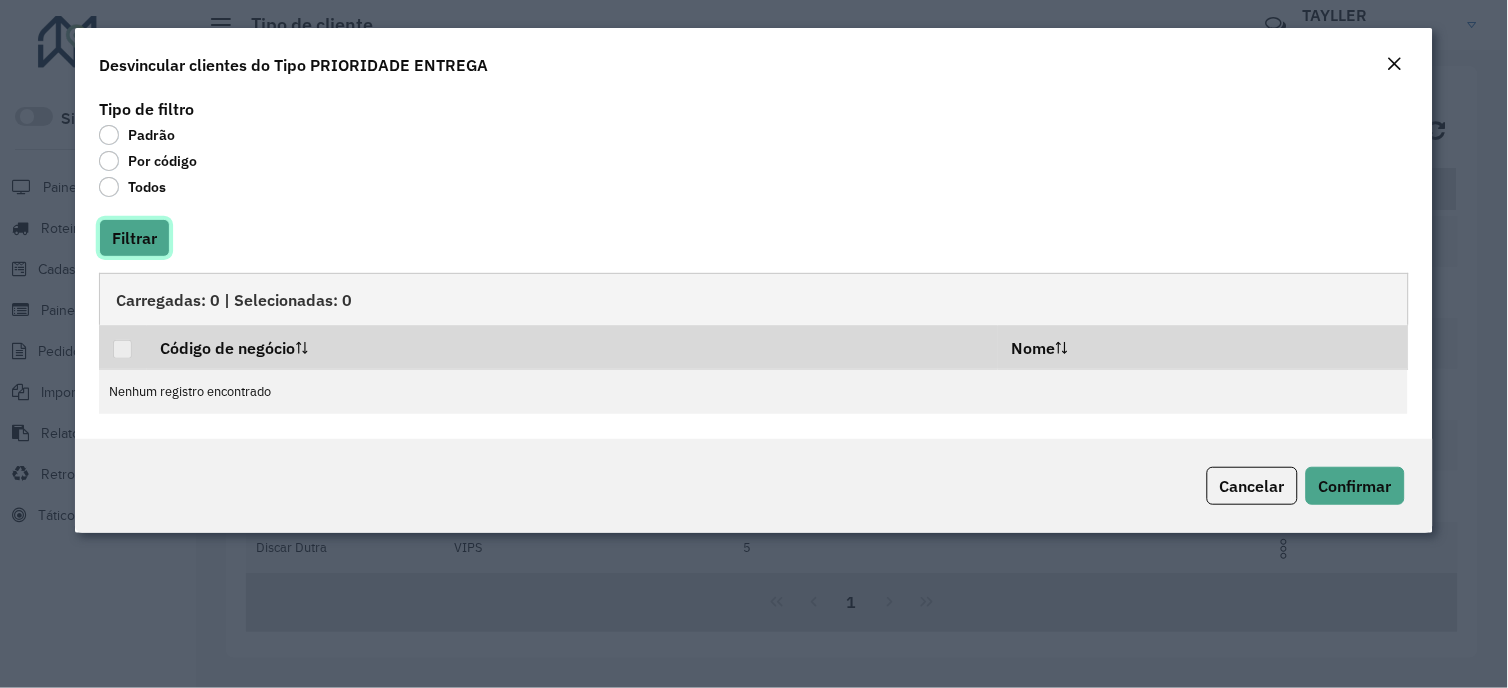 click on "Filtrar" 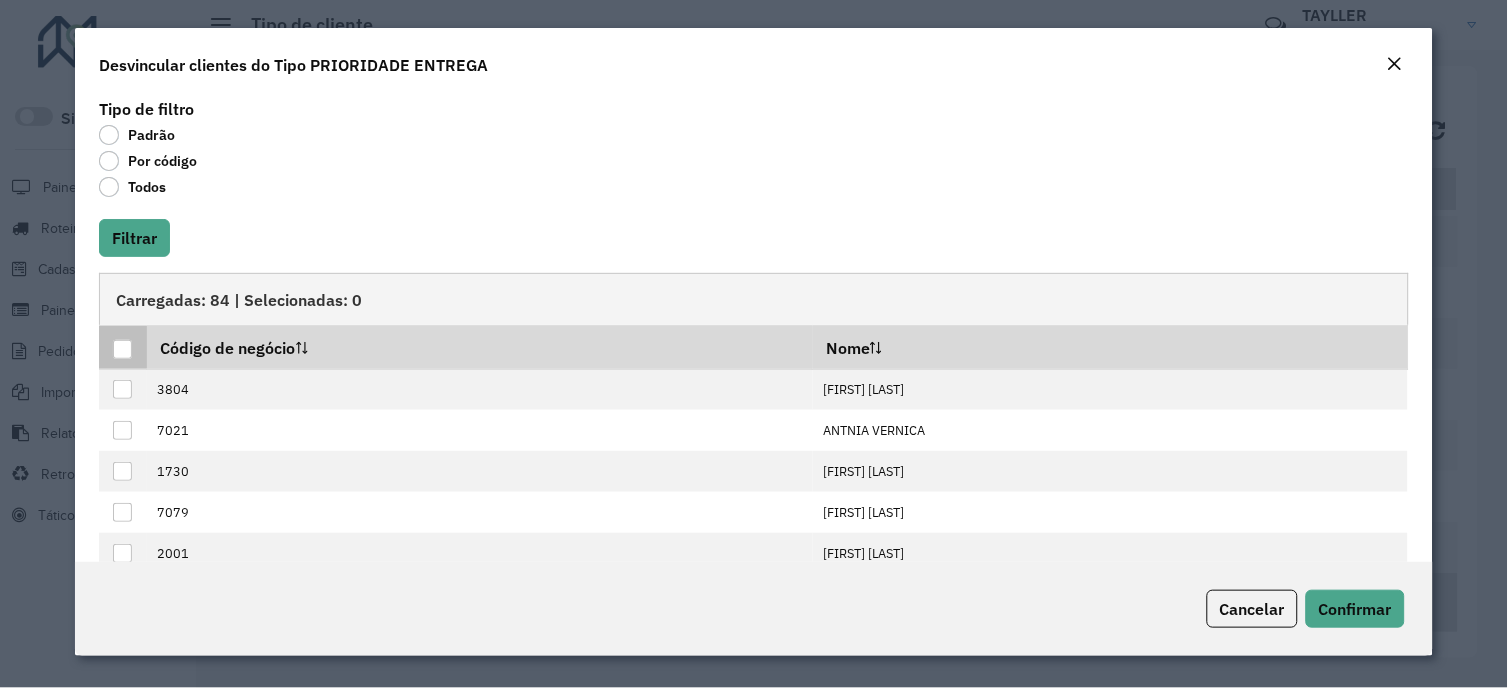 click at bounding box center [122, 349] 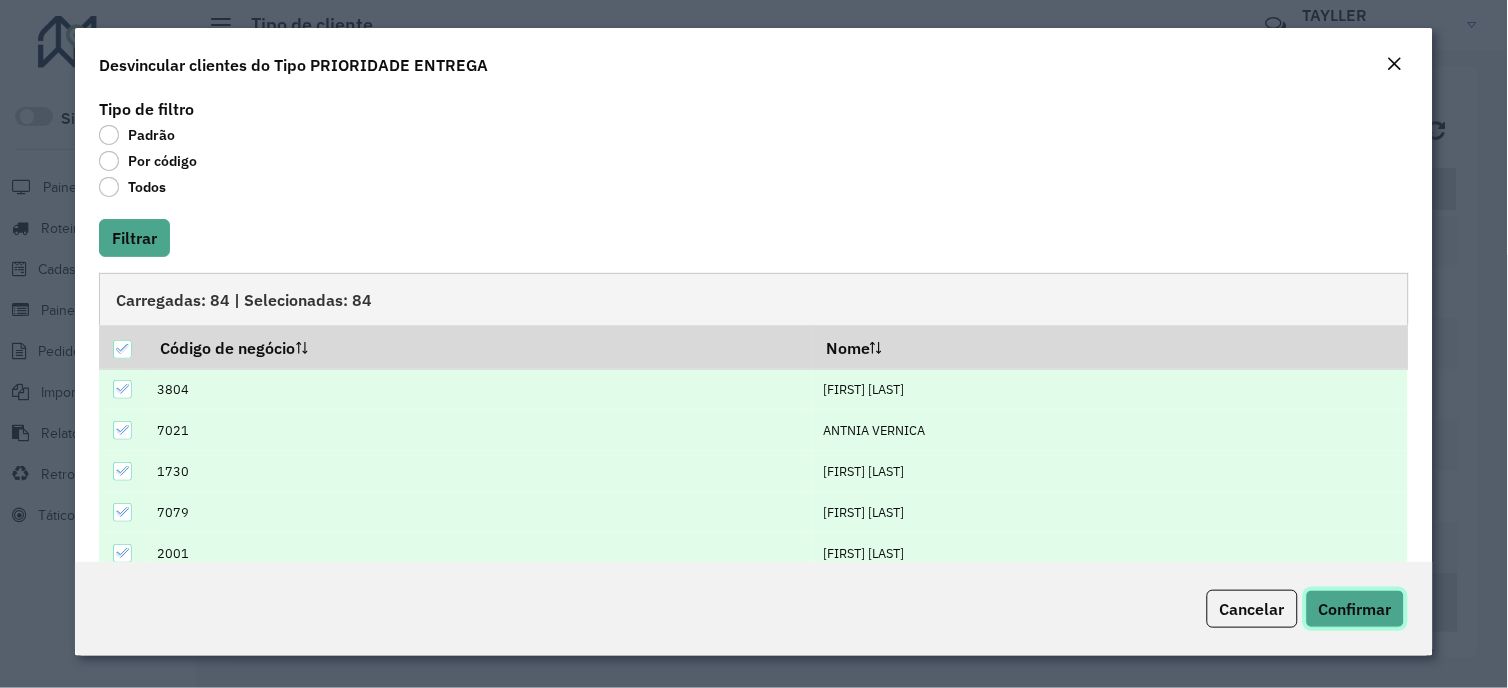 click on "Confirmar" 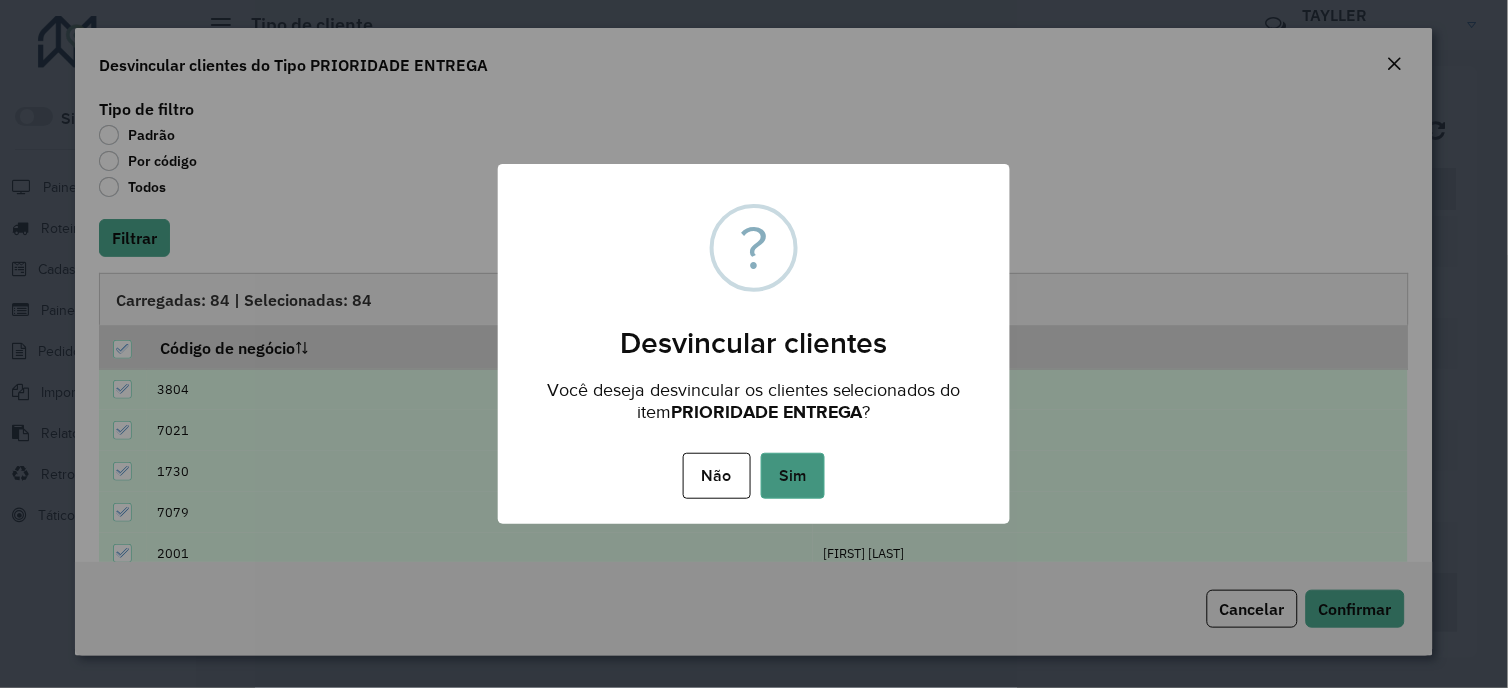click on "Sim" at bounding box center (793, 476) 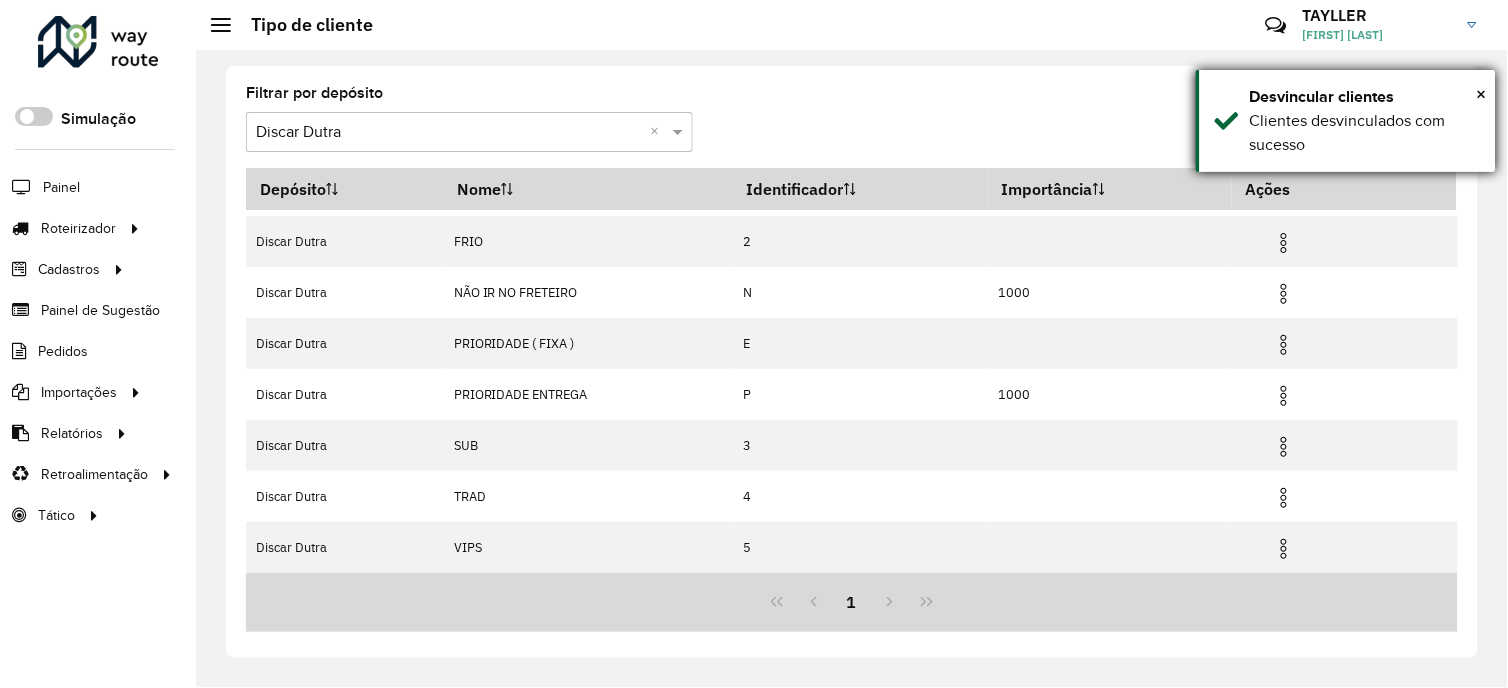 click on "Clientes desvinculados com sucesso" at bounding box center (1365, 133) 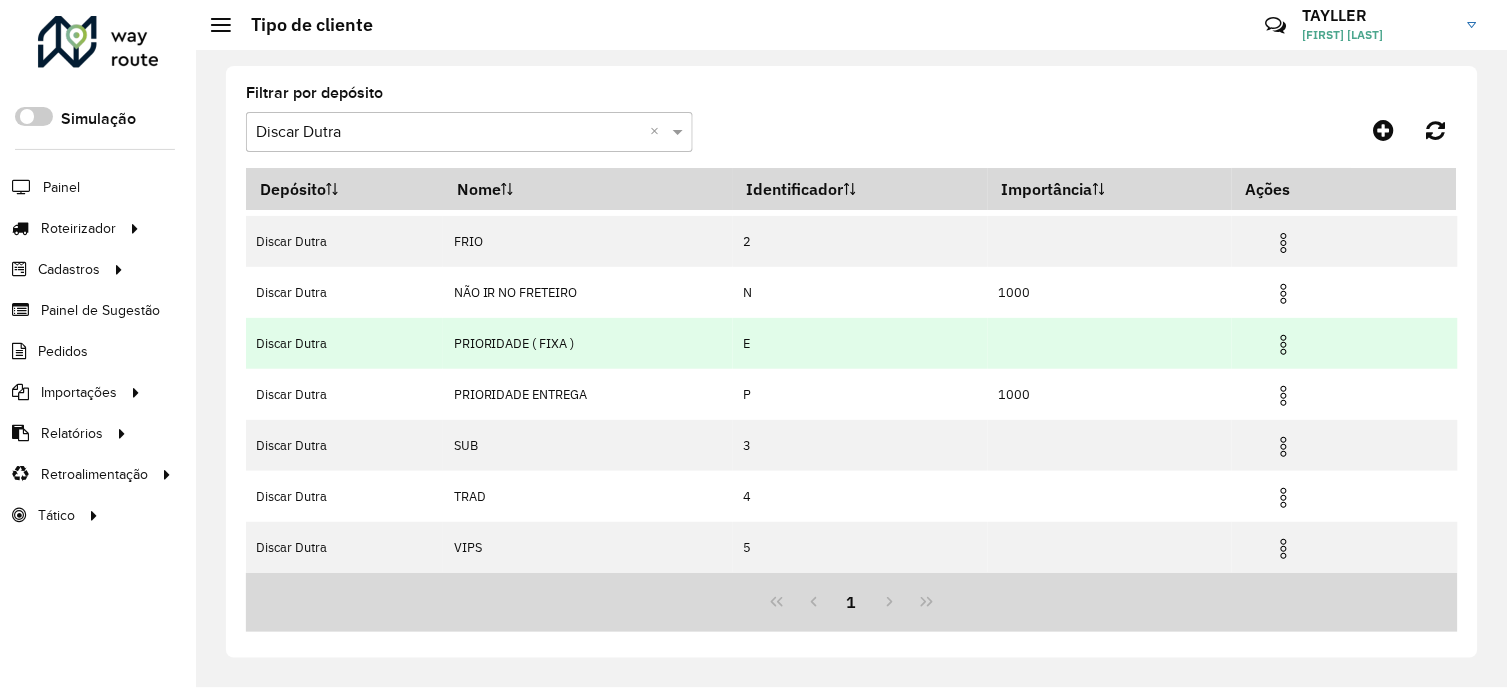 click at bounding box center (1284, 345) 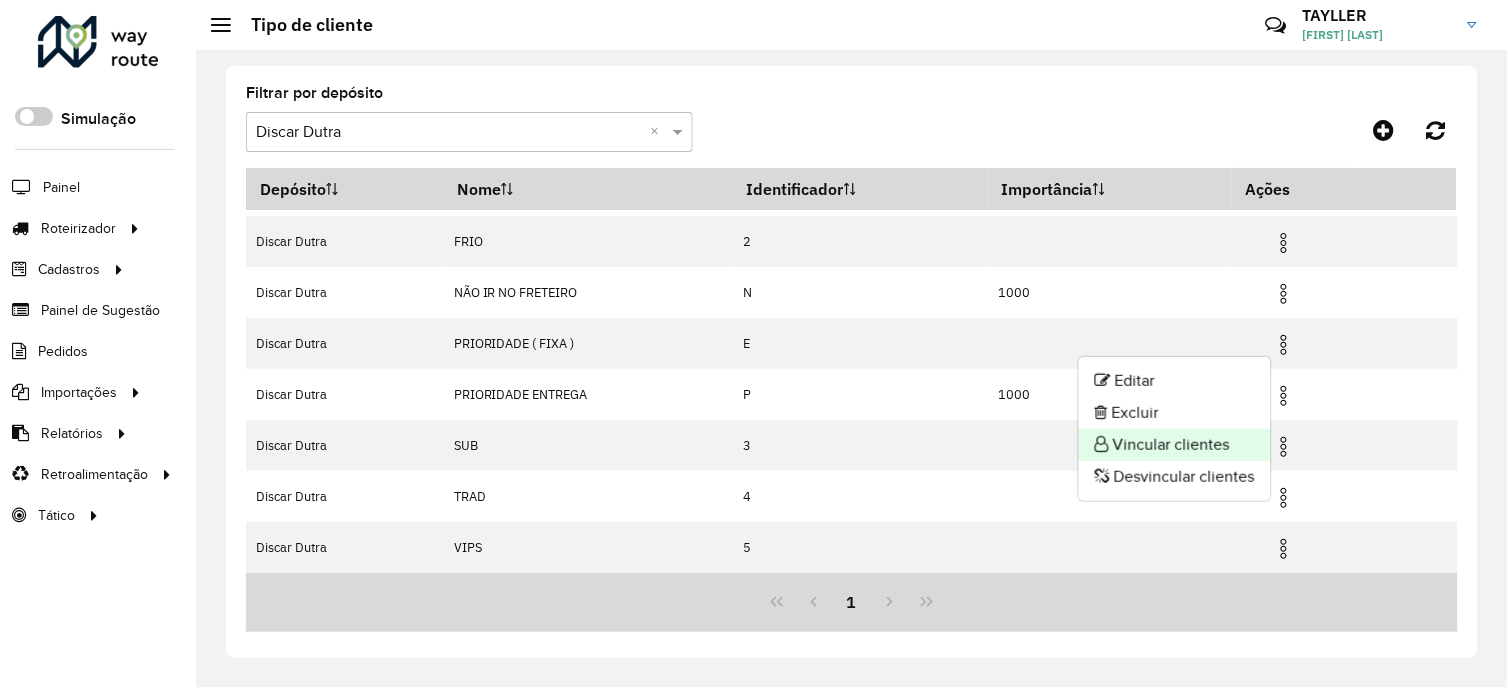 click on "Vincular clientes" 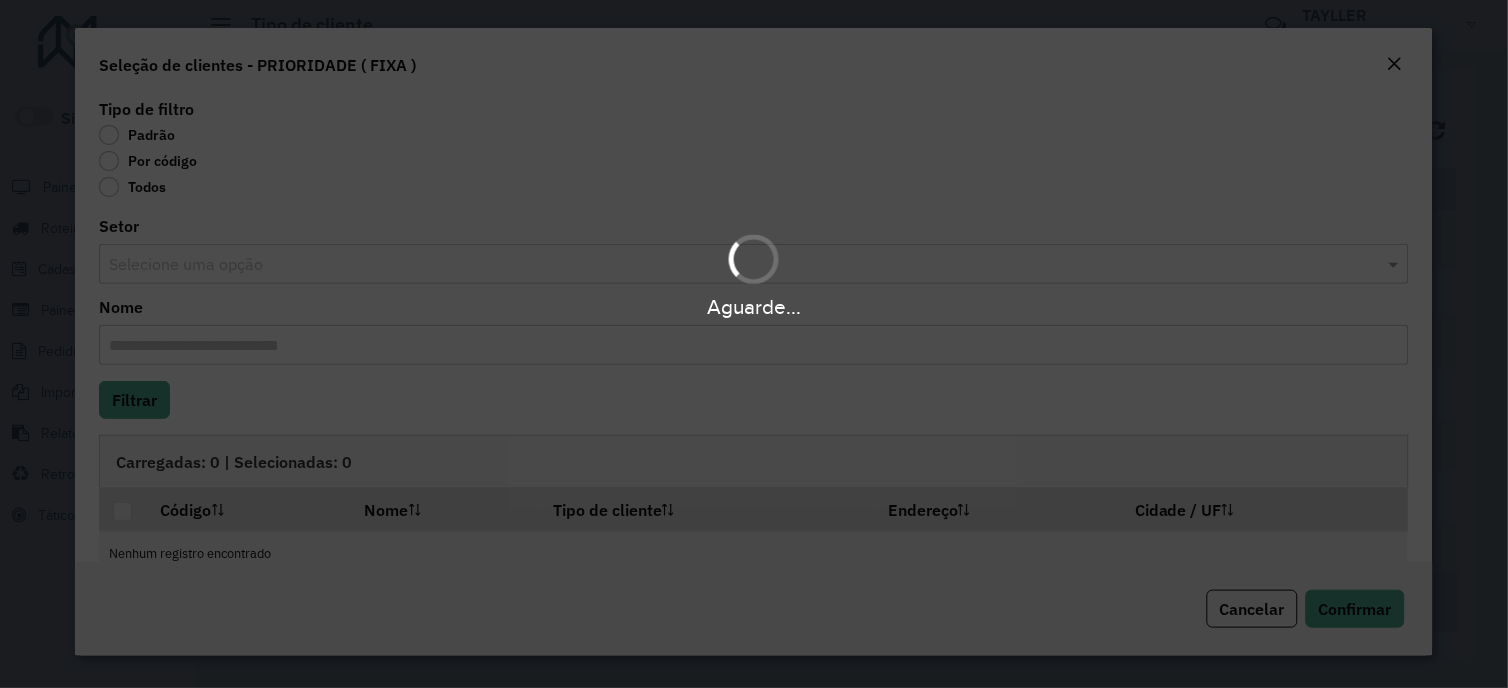 click on "Aguarde..." at bounding box center [754, 344] 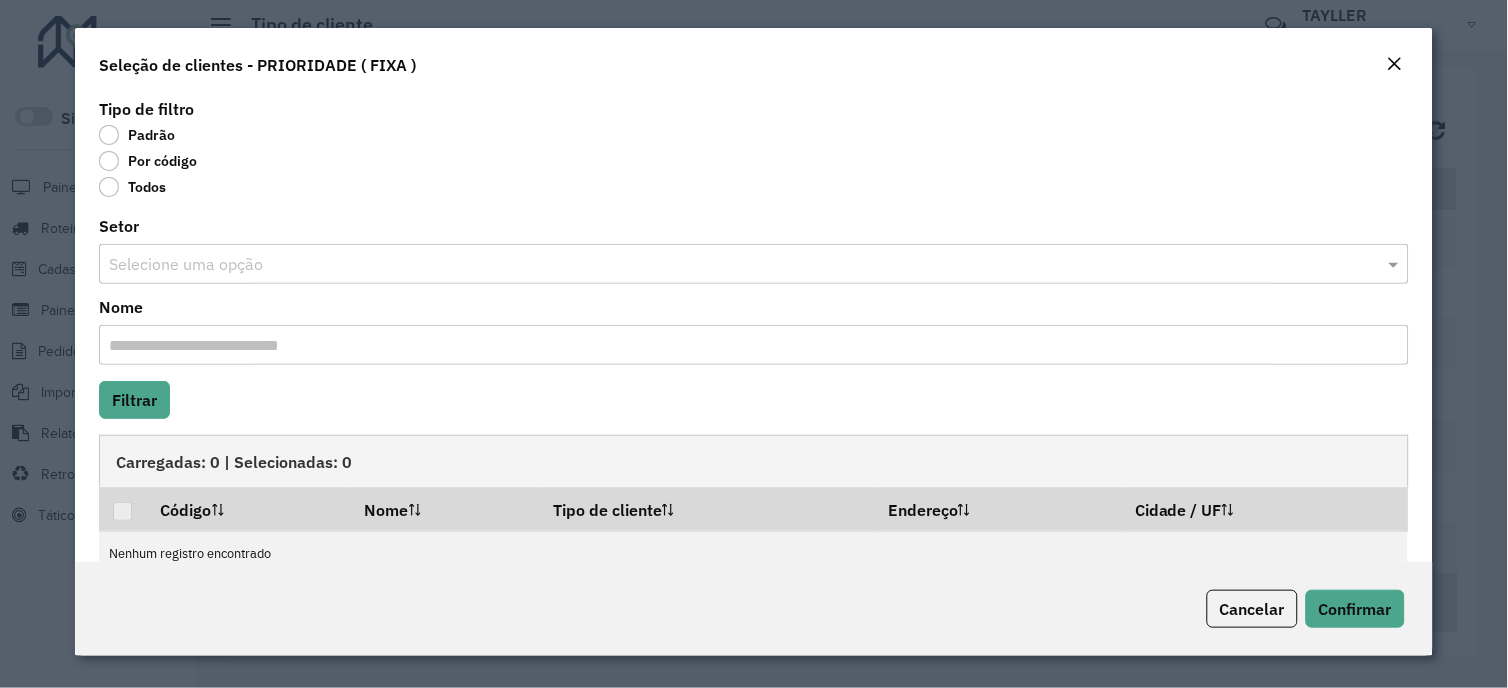 click on "Por código" 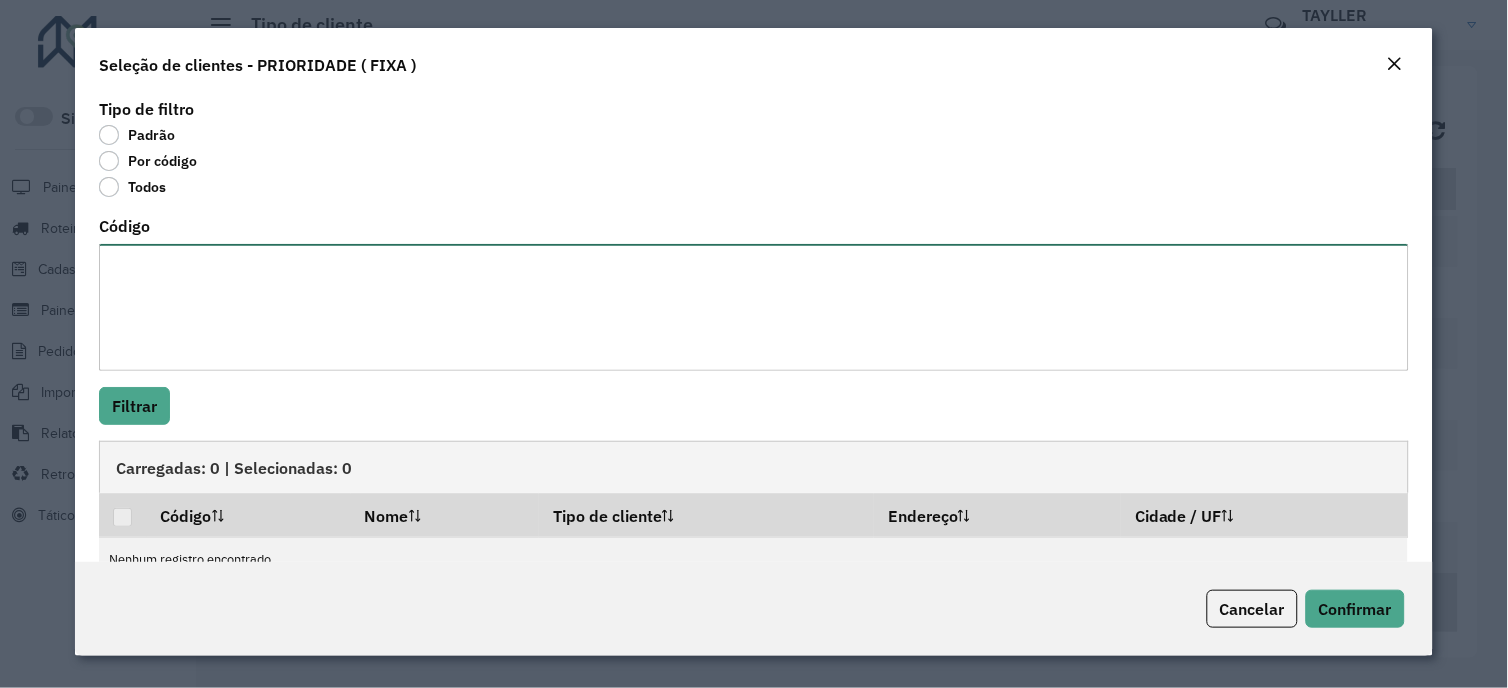 click on "Código" at bounding box center (753, 307) 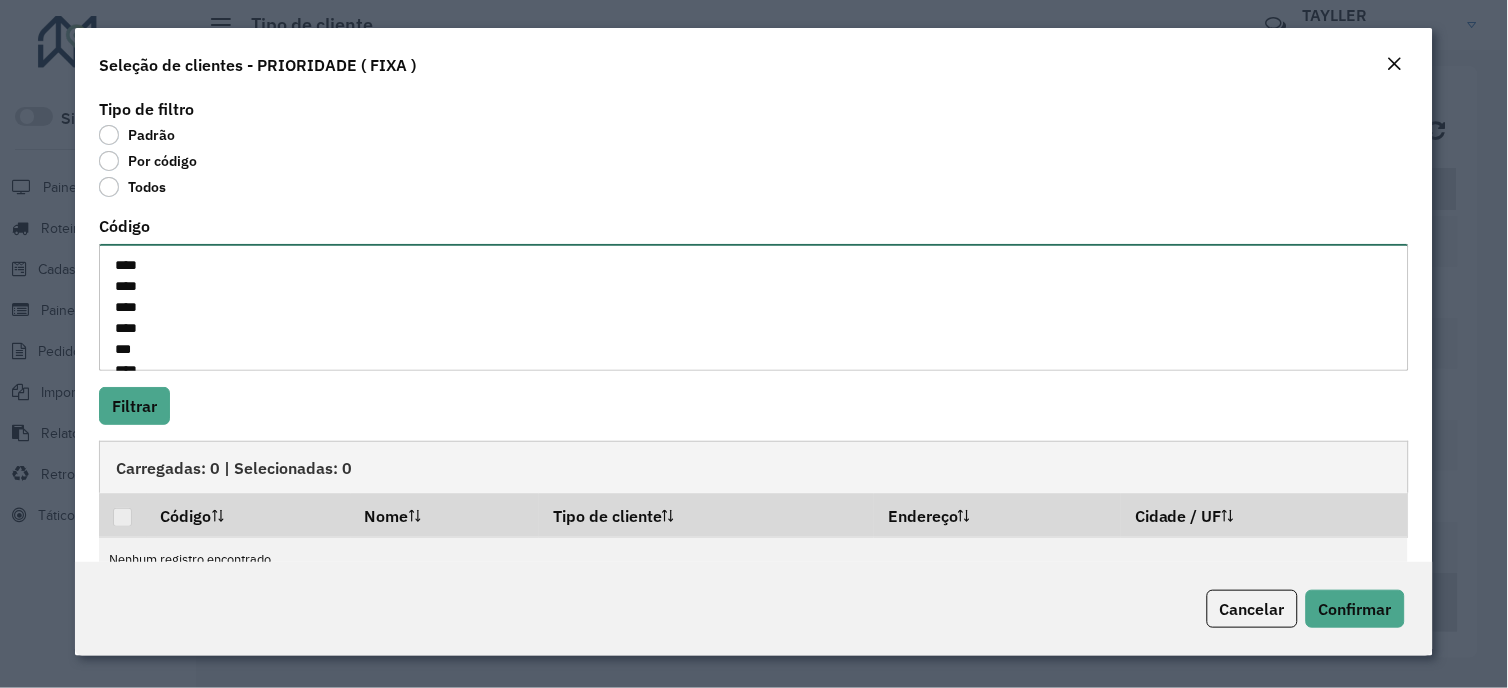 scroll, scrollTop: 1498, scrollLeft: 0, axis: vertical 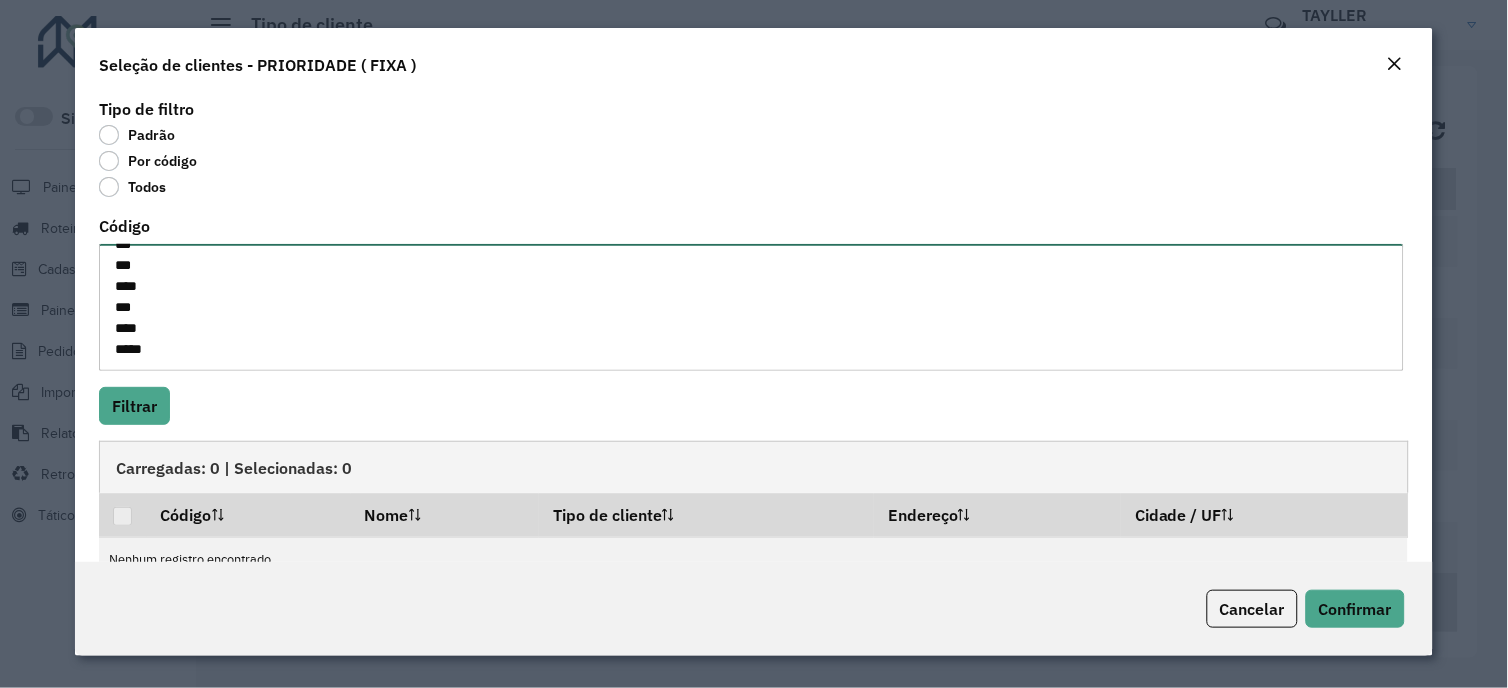 type on "****
****
****
****
***
****
***
***
****
****
****
****
****
***
***
***
***
****
****
***
****
****
****
****
***
****
****
****
***
****
****
***
****
****
***
****
****
****
****
***
****
****
**
****
****
****
****
***
****
***
****
****
****
*****
****
****
****
**
**
****
****
**
***
***
****
****
****
****
****
***
***
***
****
***
****
****" 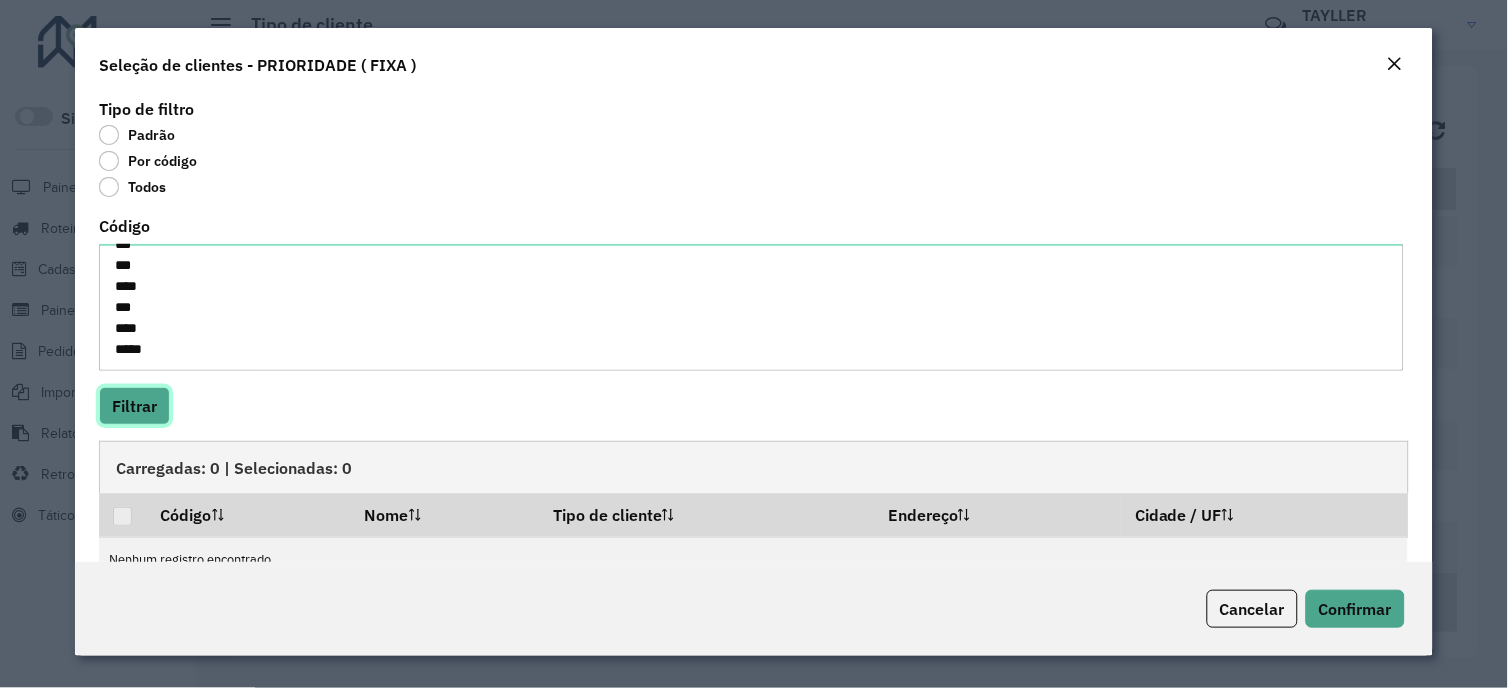 click on "Filtrar" 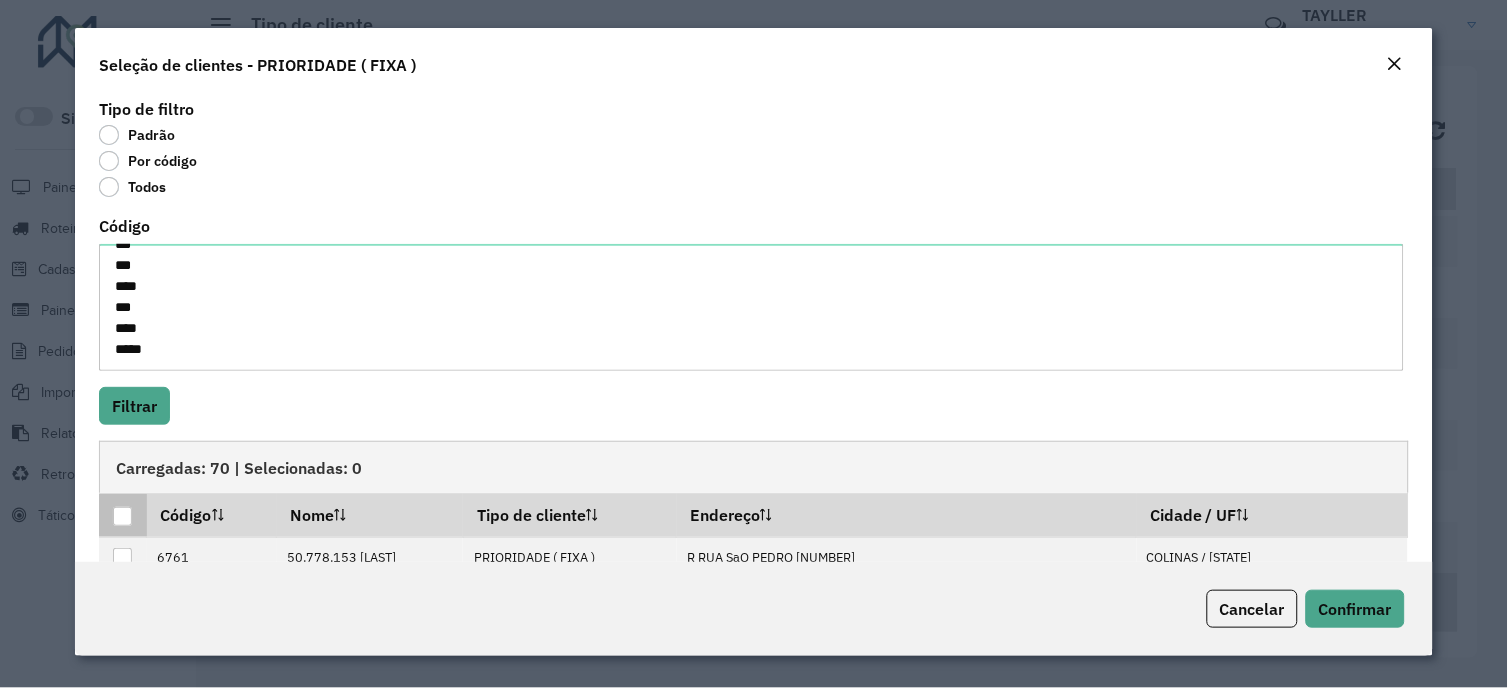 click at bounding box center (122, 516) 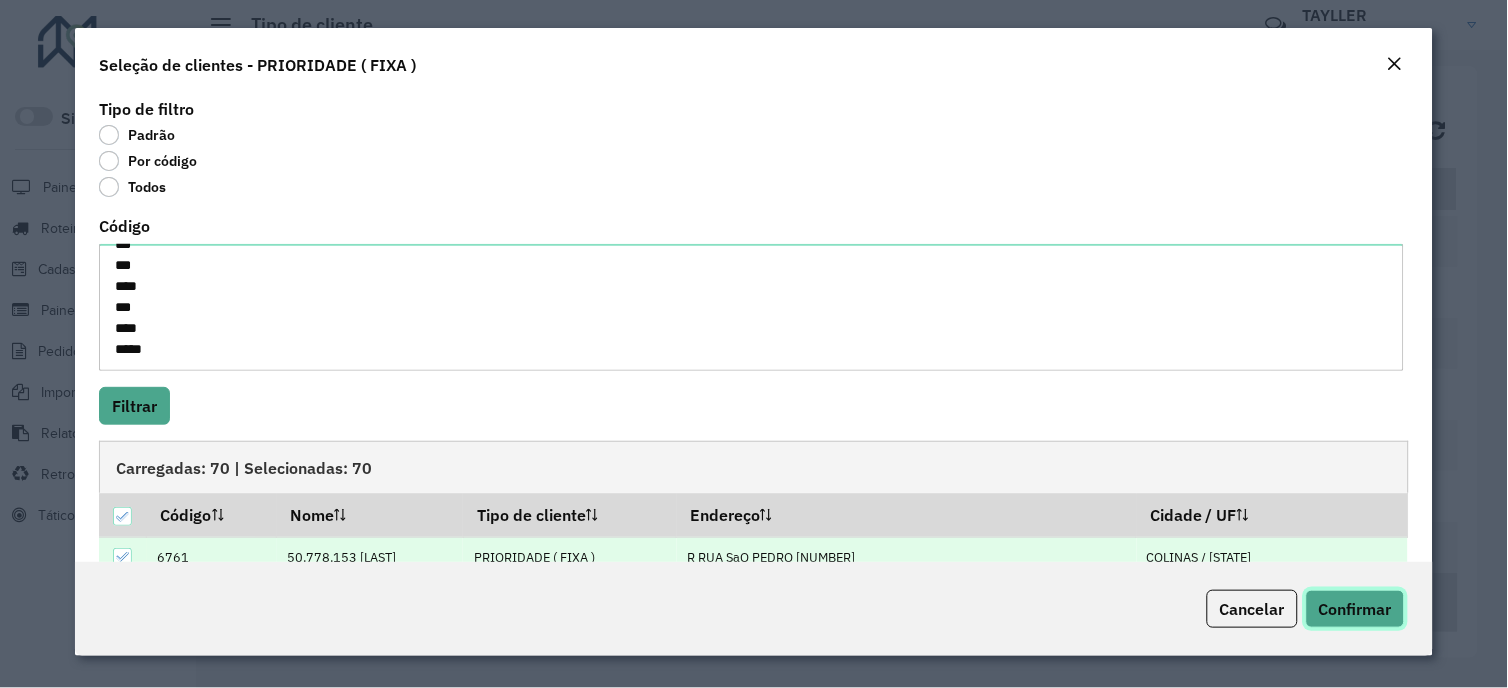 click on "Confirmar" 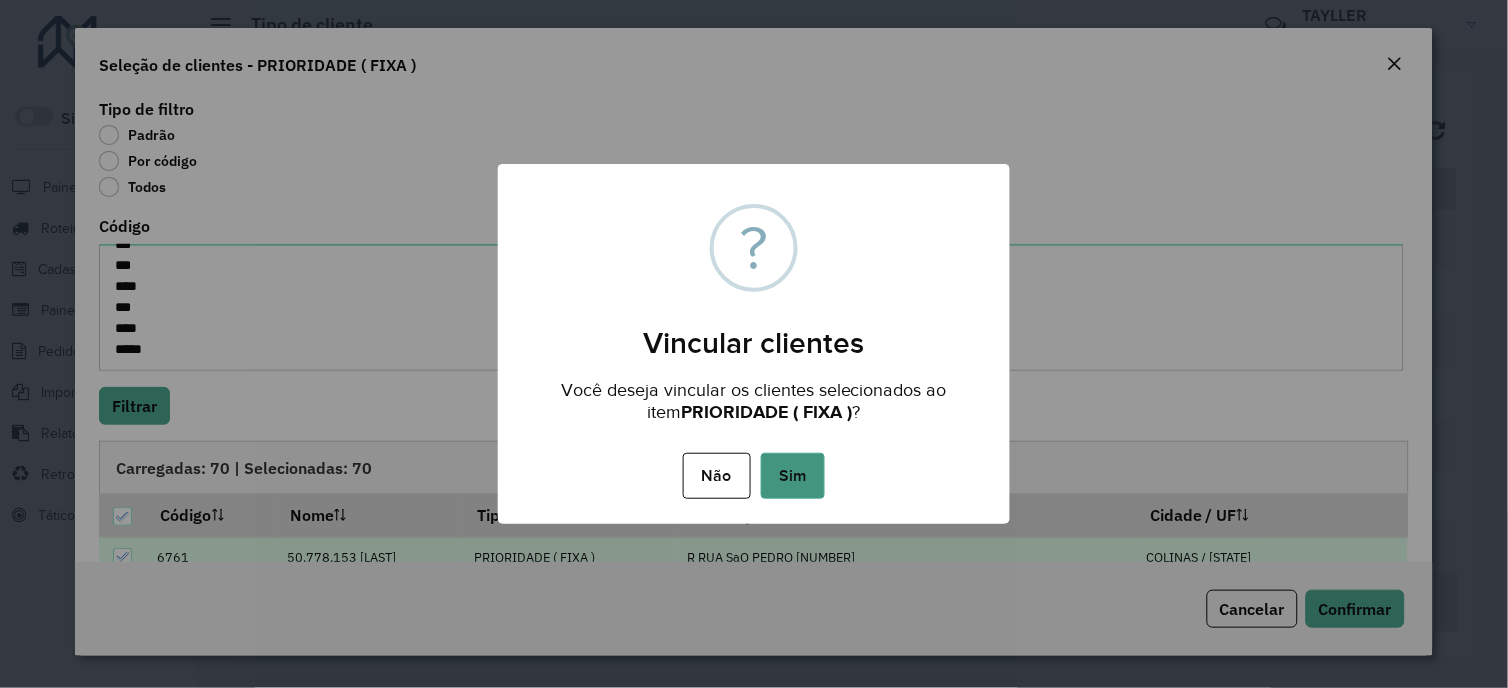 click on "Sim" at bounding box center [793, 476] 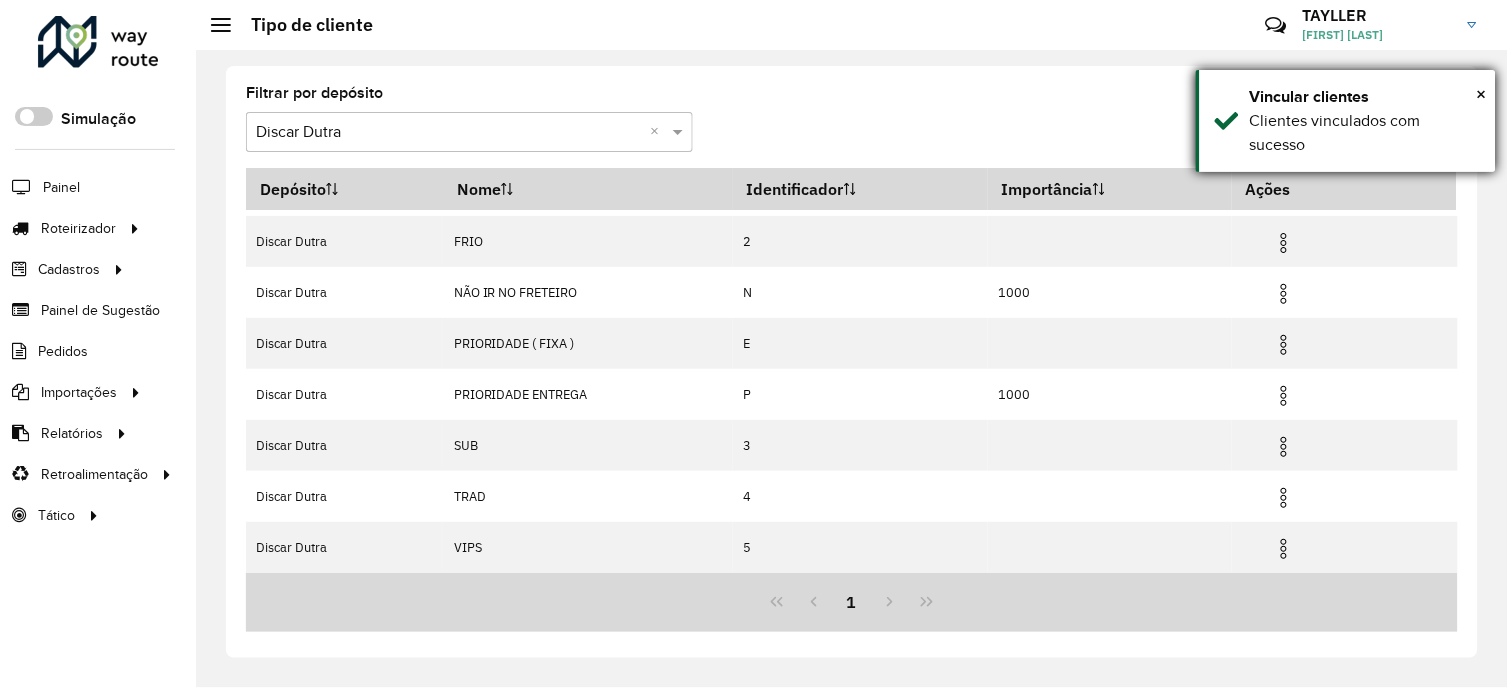 click on "Clientes vinculados com sucesso" at bounding box center [1365, 133] 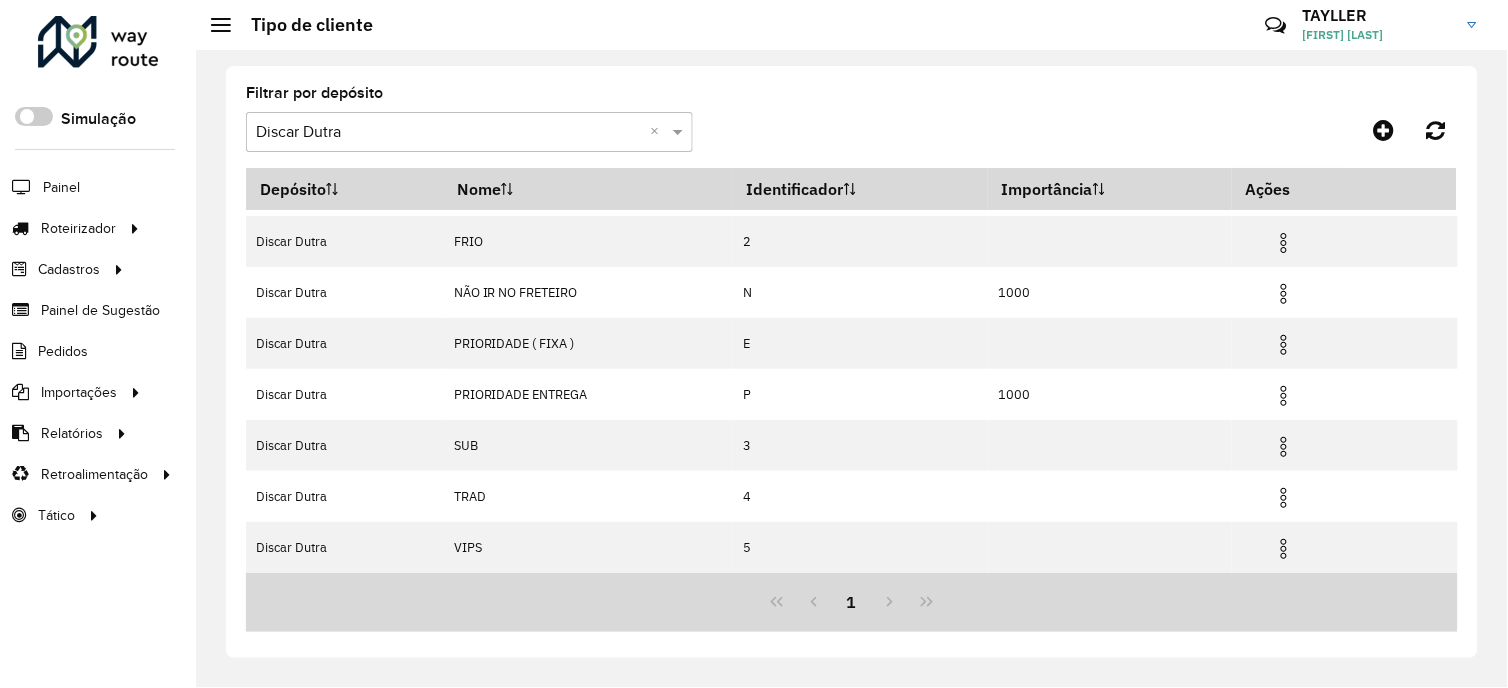 click 